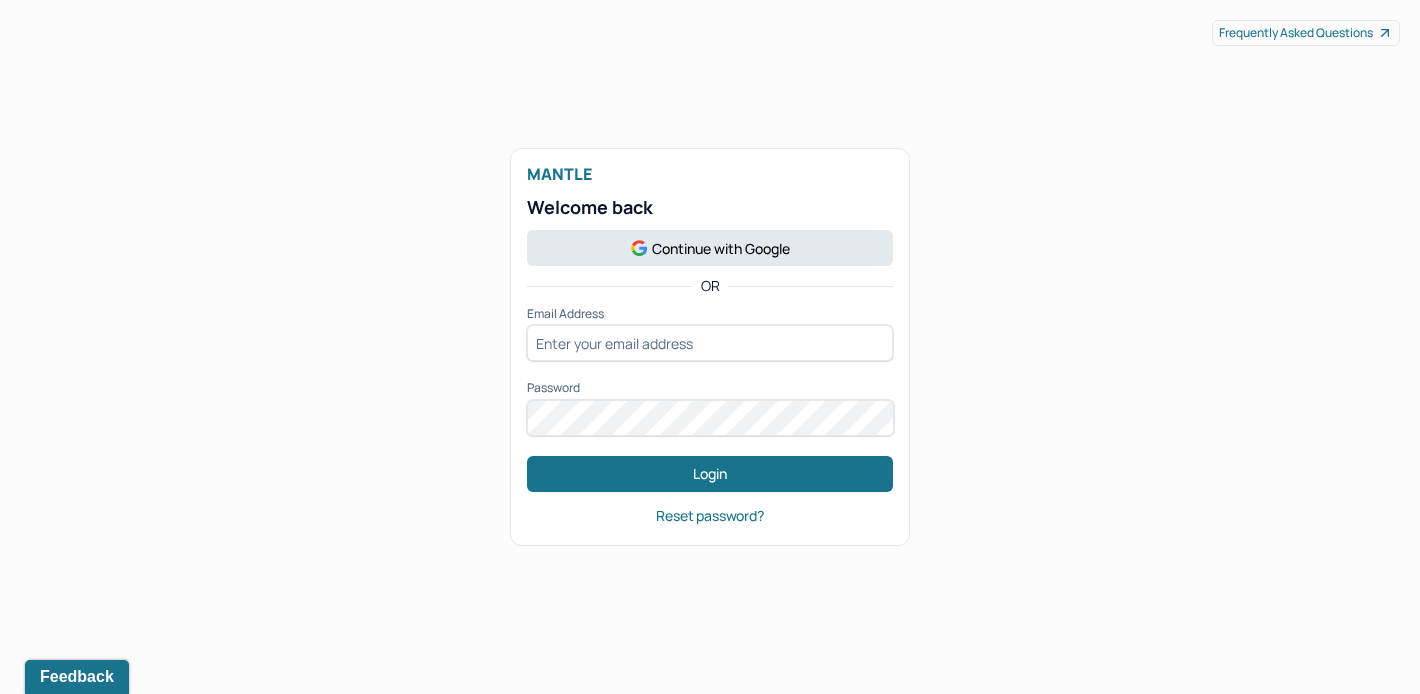 scroll, scrollTop: 0, scrollLeft: 0, axis: both 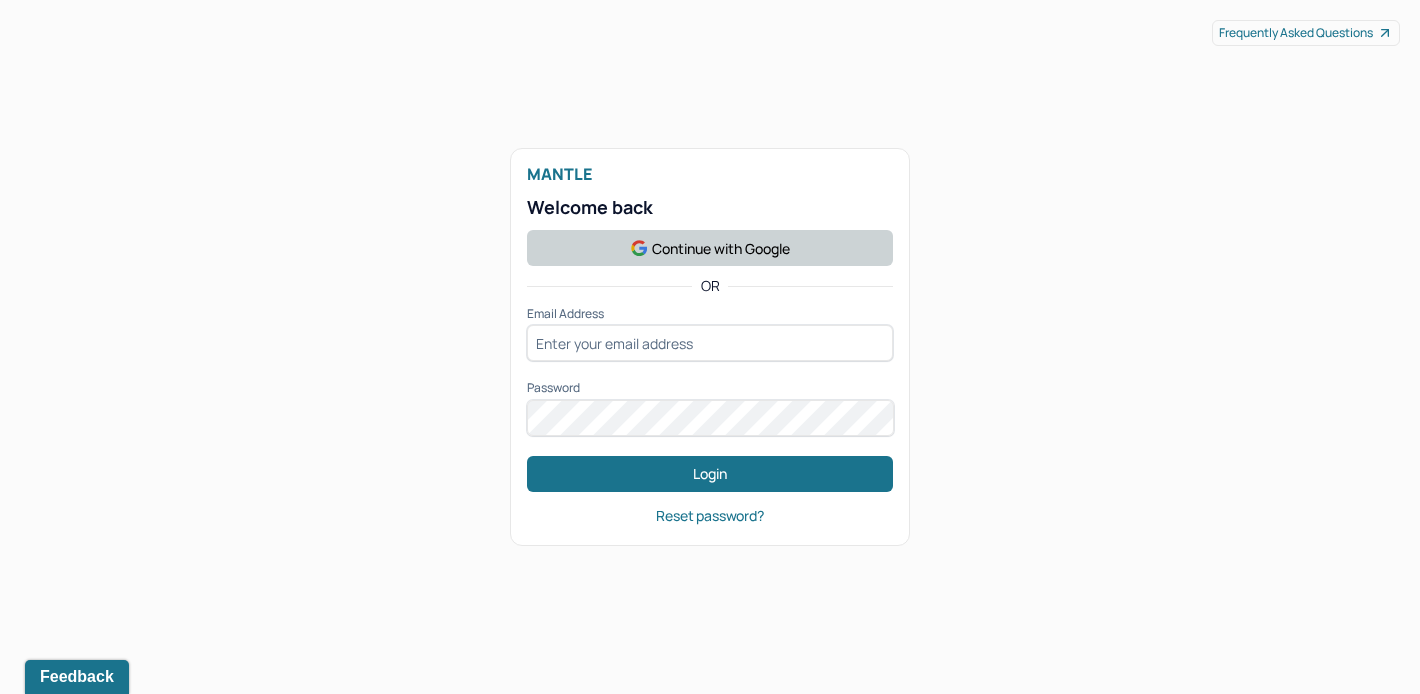 click on "Continue with Google" at bounding box center (710, 248) 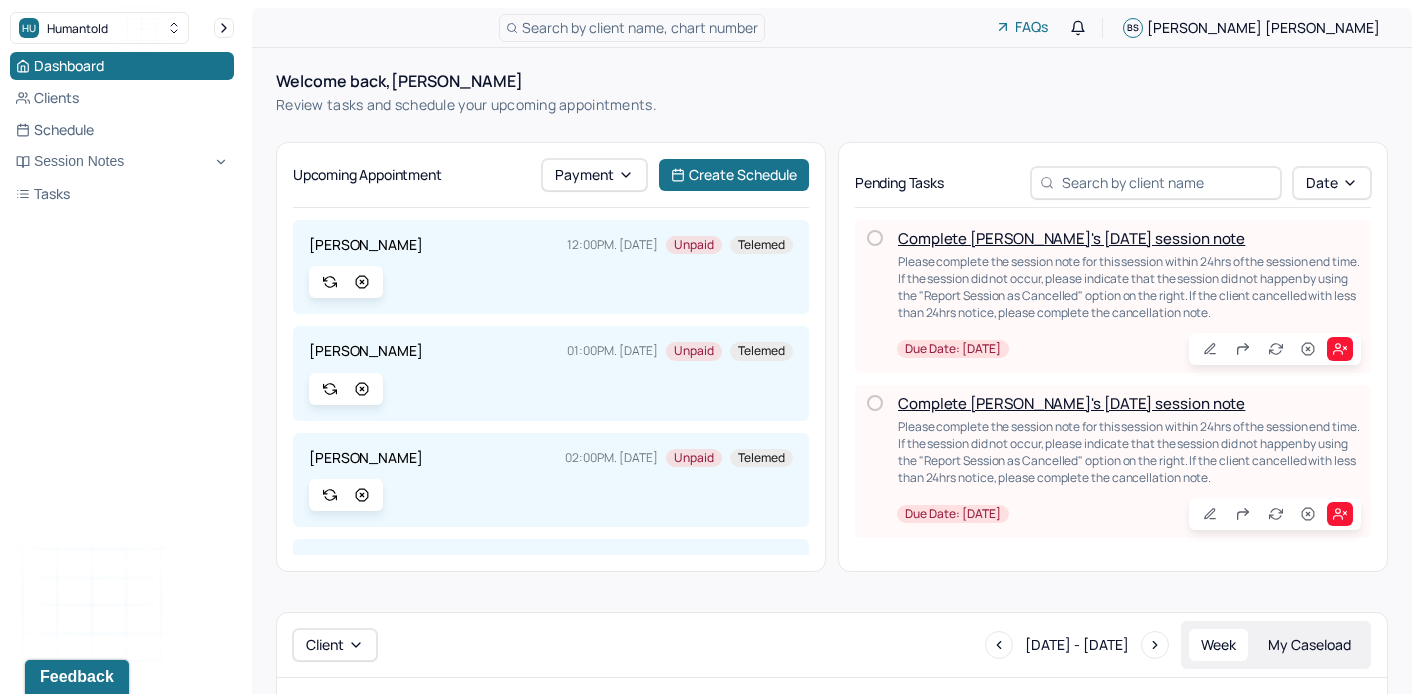 click on "Complete [PERSON_NAME]'s [DATE] session note" at bounding box center [1071, 238] 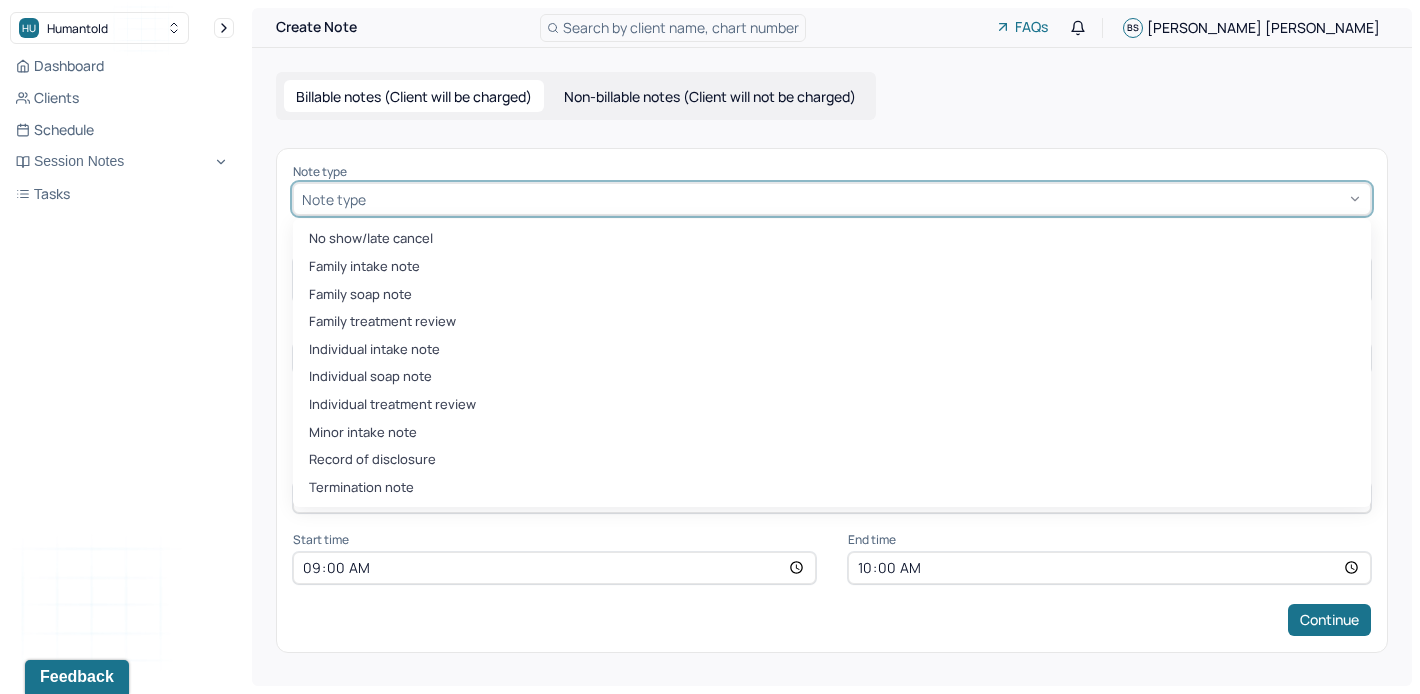 click at bounding box center (866, 199) 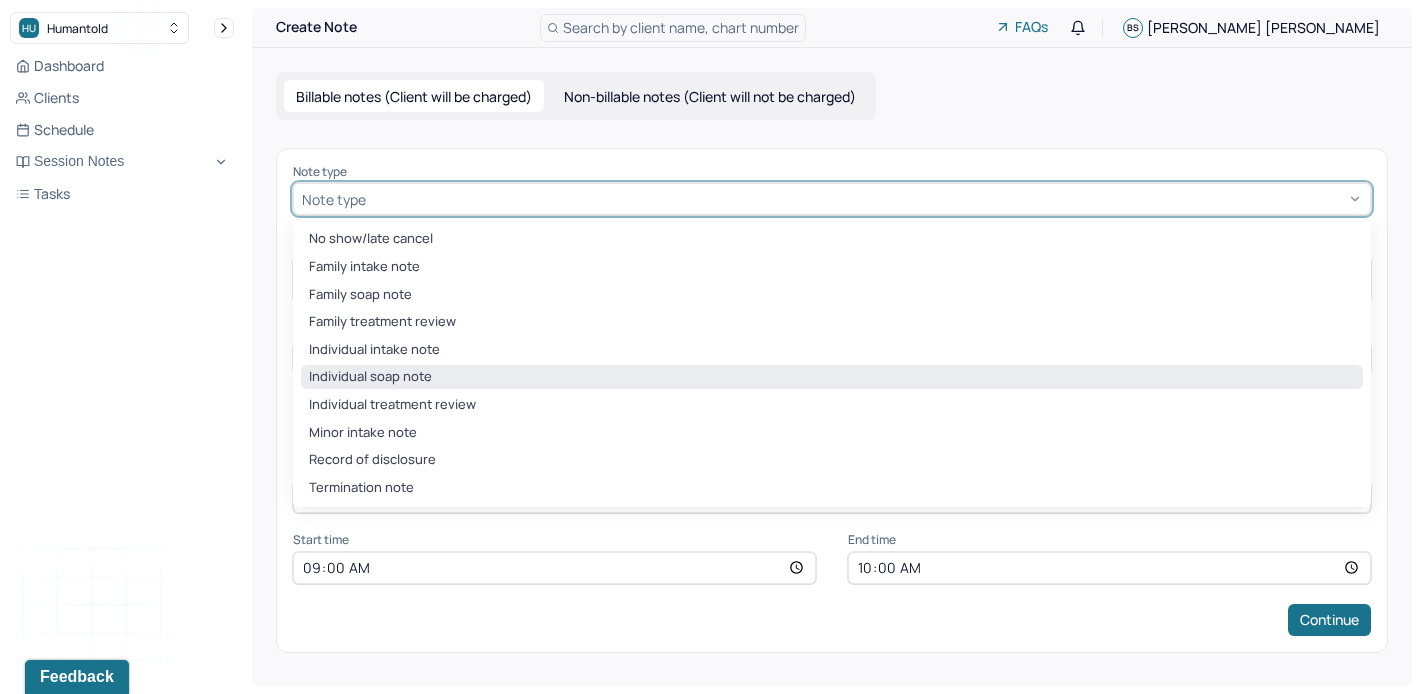 click on "Individual soap note" at bounding box center [832, 377] 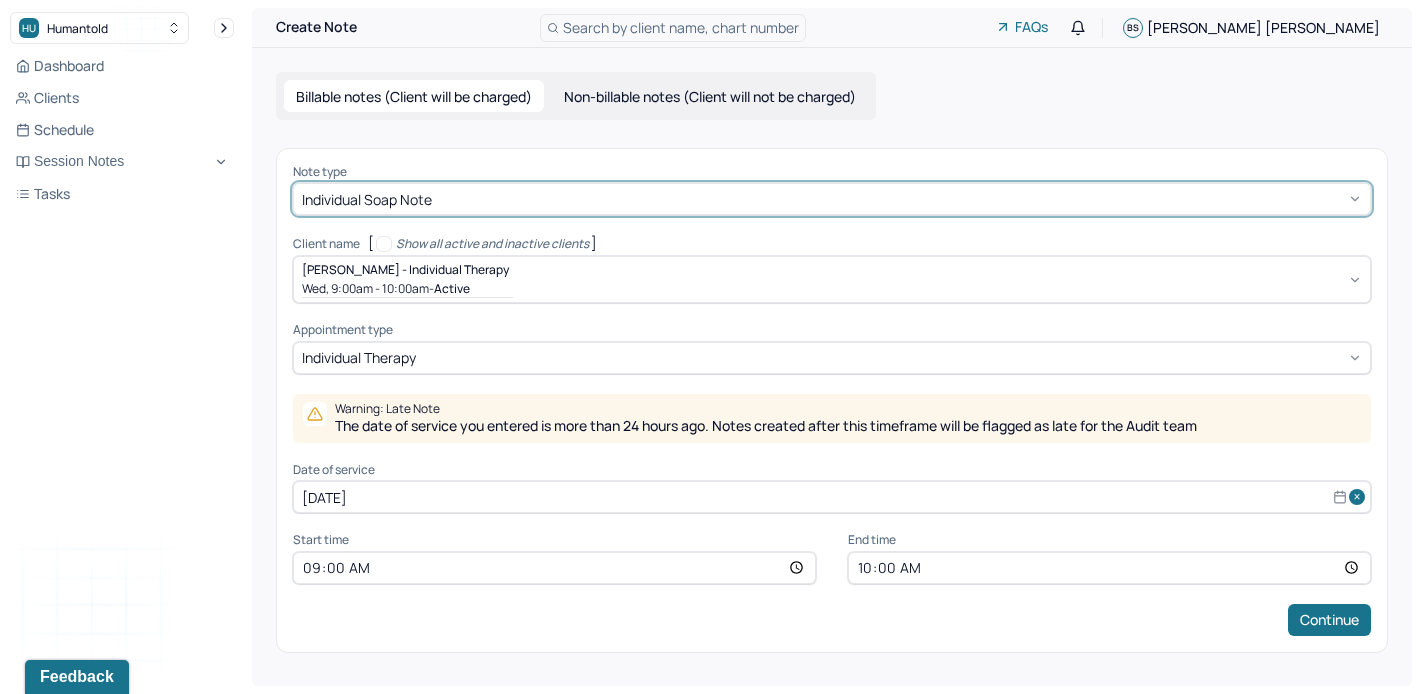click on "09:00" at bounding box center (554, 568) 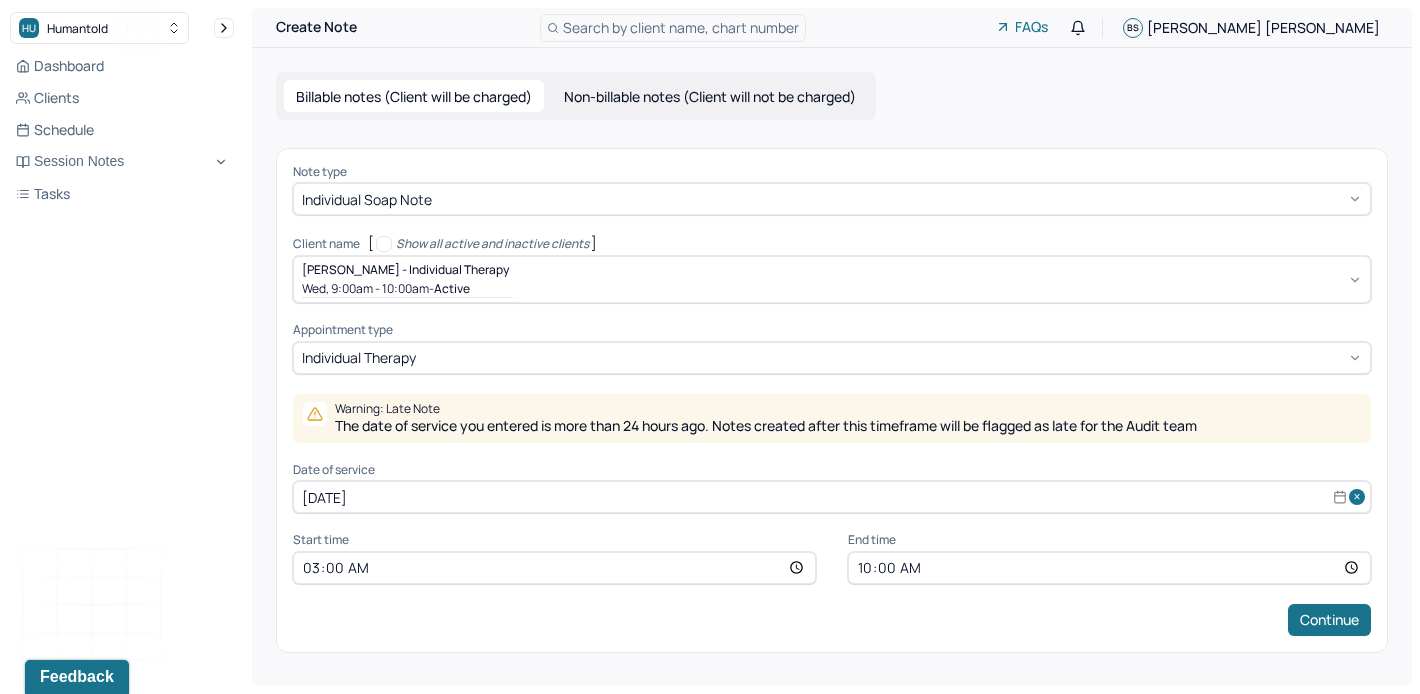 click on "03:00" at bounding box center (554, 568) 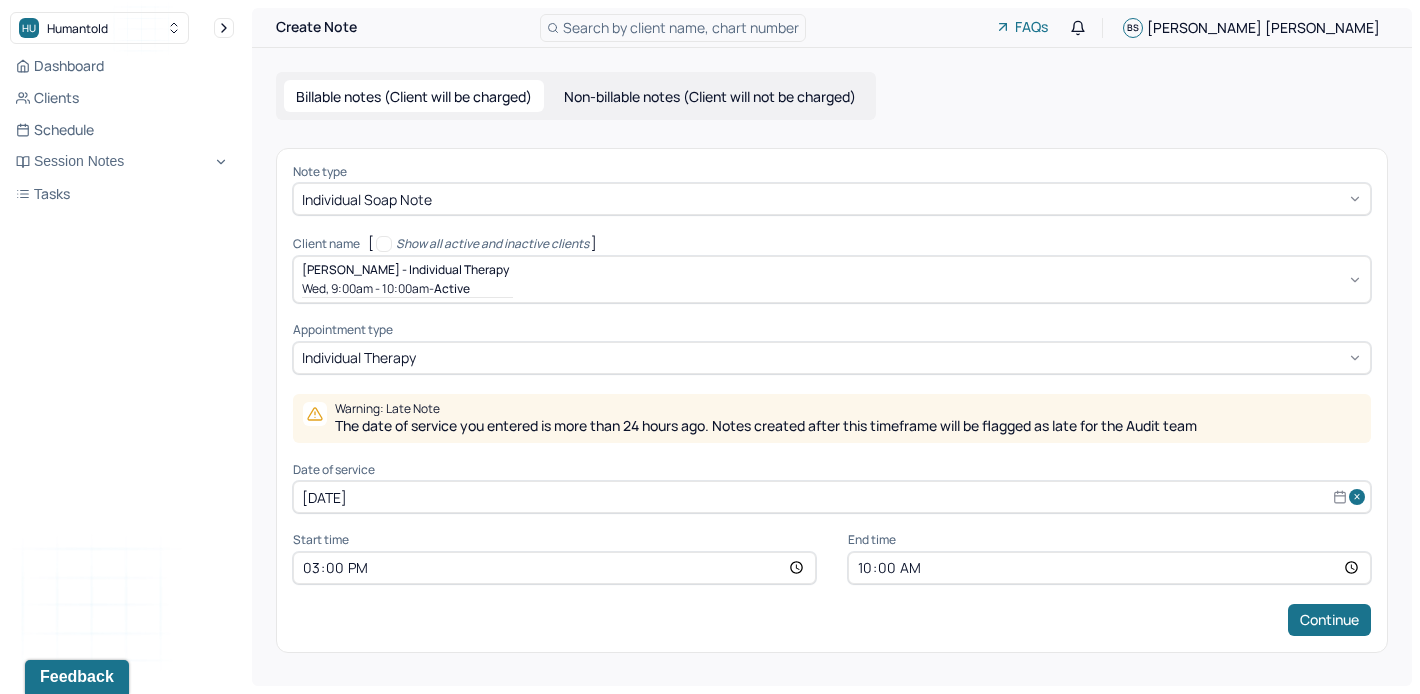 click on "10:00" at bounding box center [1109, 568] 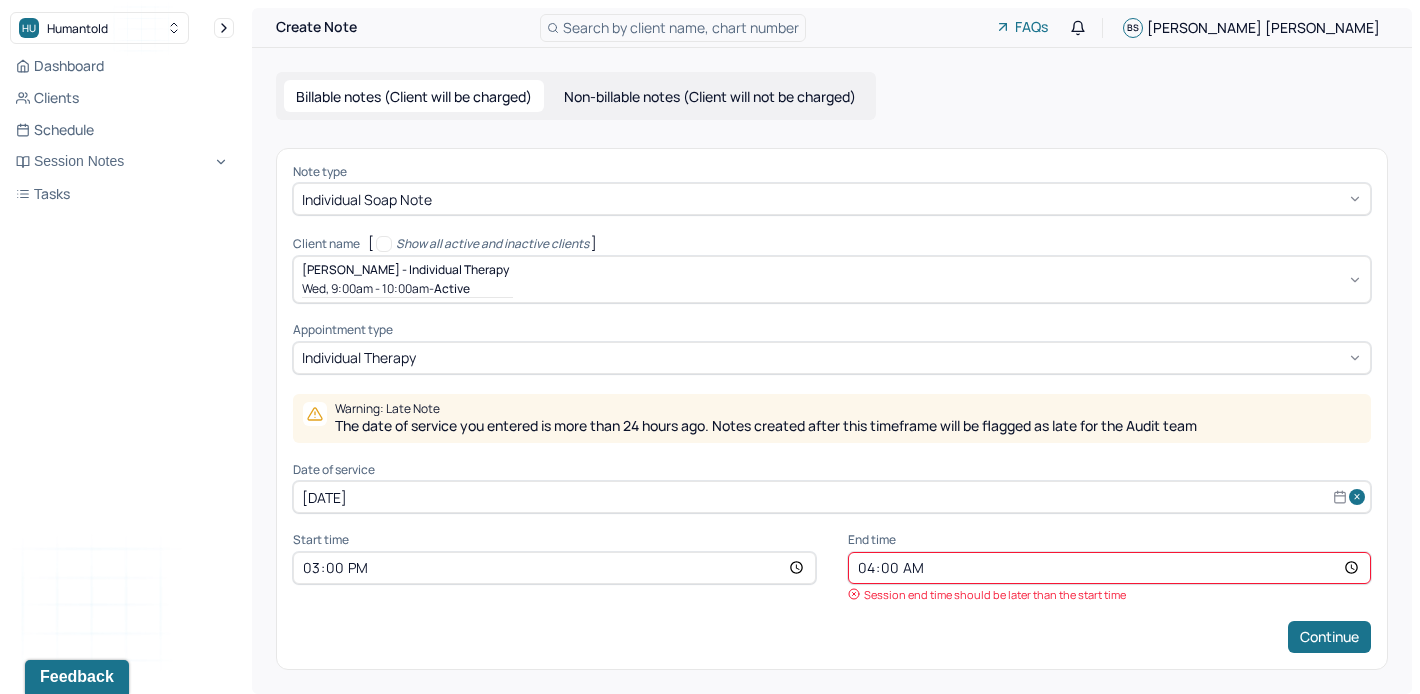click on "04:00" at bounding box center [1109, 568] 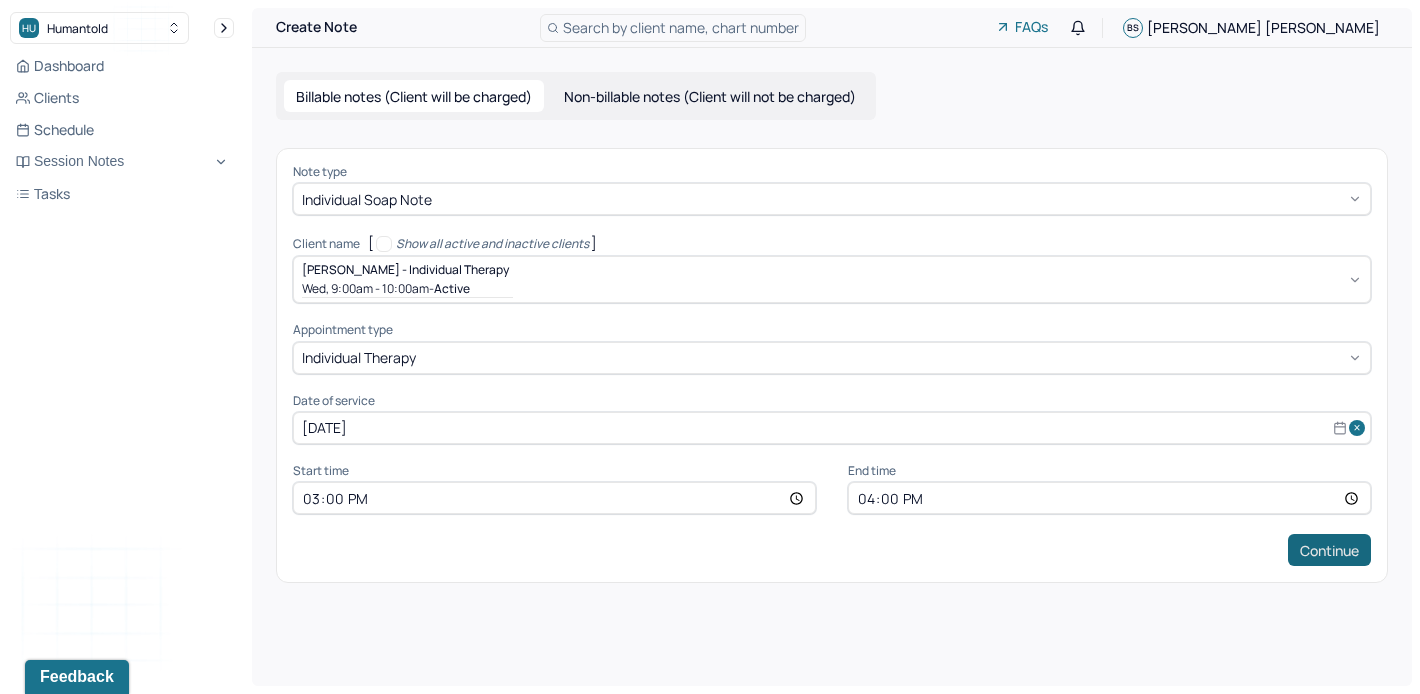 click on "Continue" at bounding box center [1329, 550] 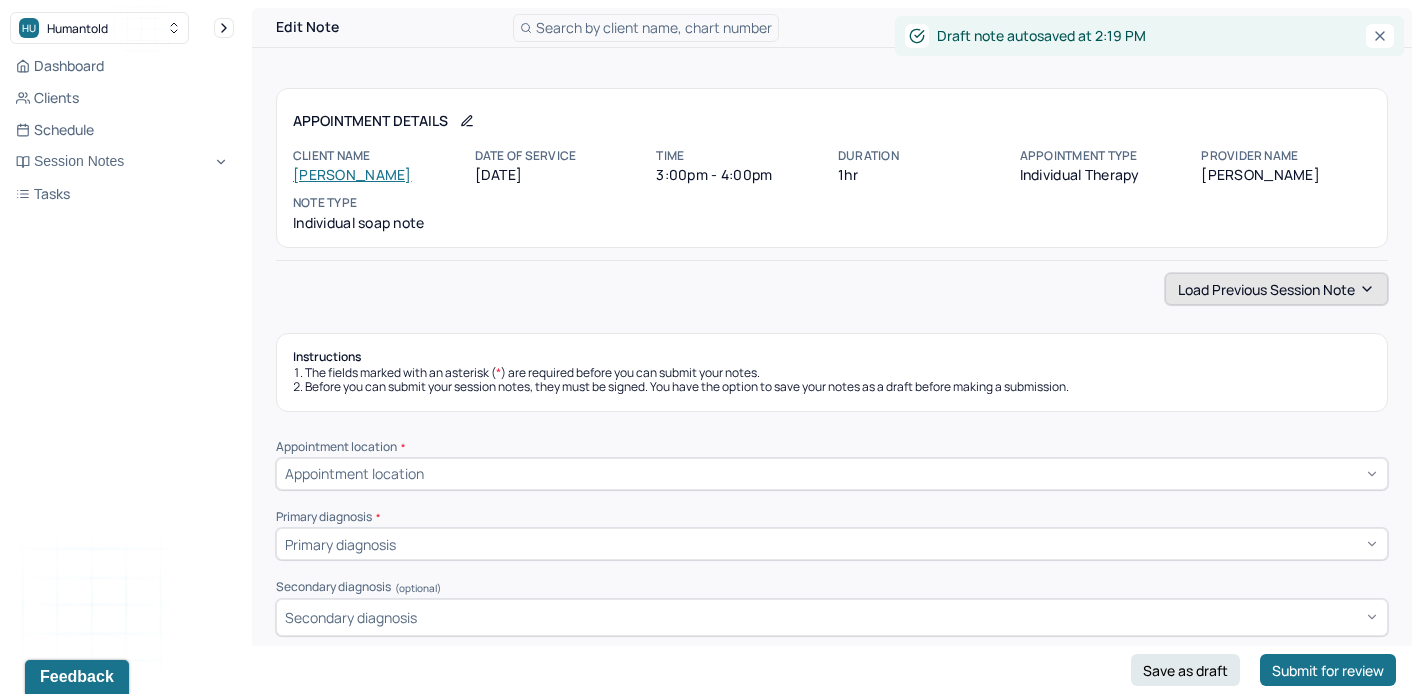 click on "Load previous session note" at bounding box center (1276, 289) 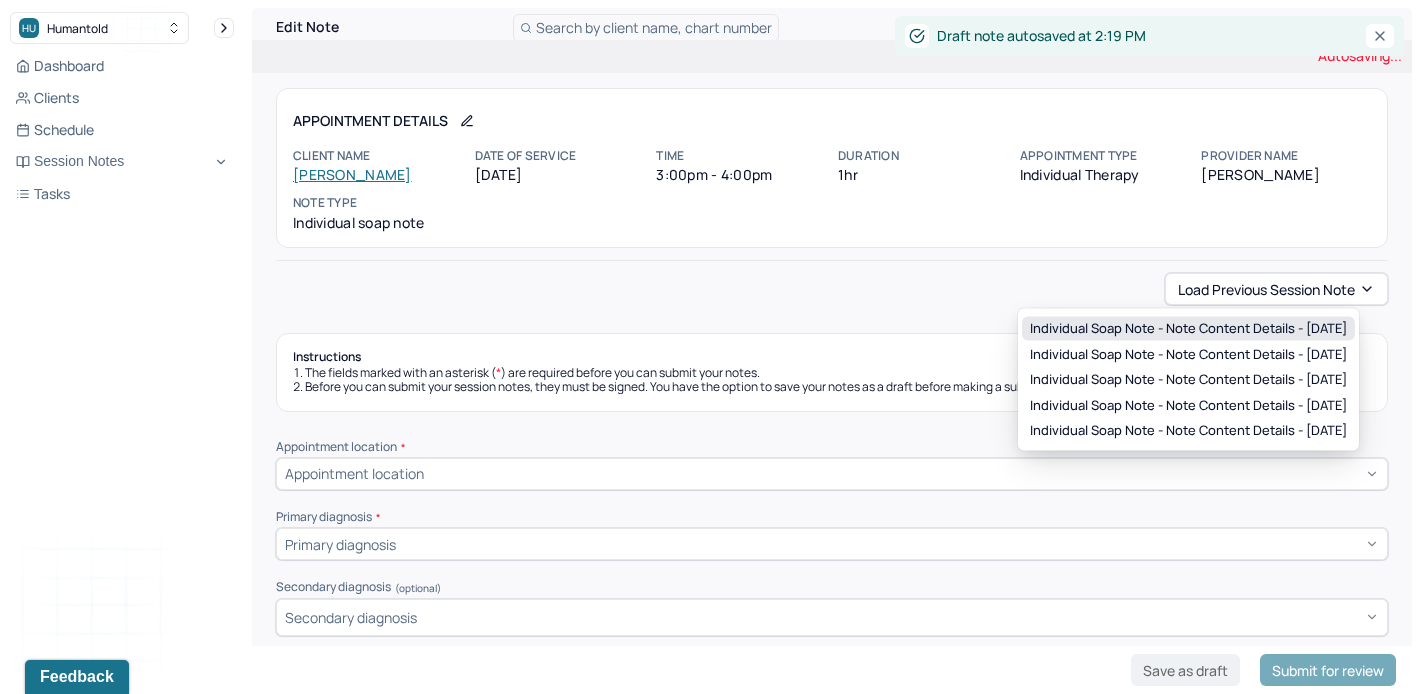 click on "Individual soap note   - Note content Details -   [DATE]" at bounding box center (1188, 329) 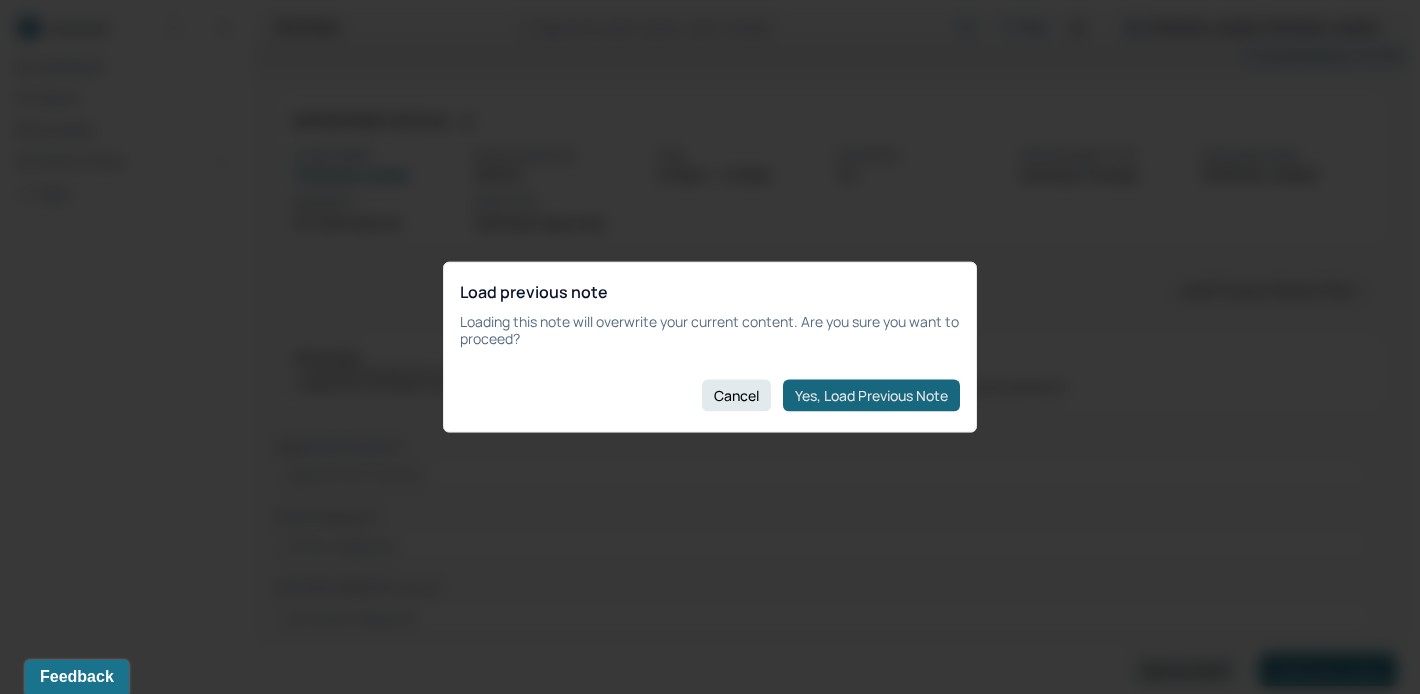 click on "Yes, Load Previous Note" at bounding box center [871, 395] 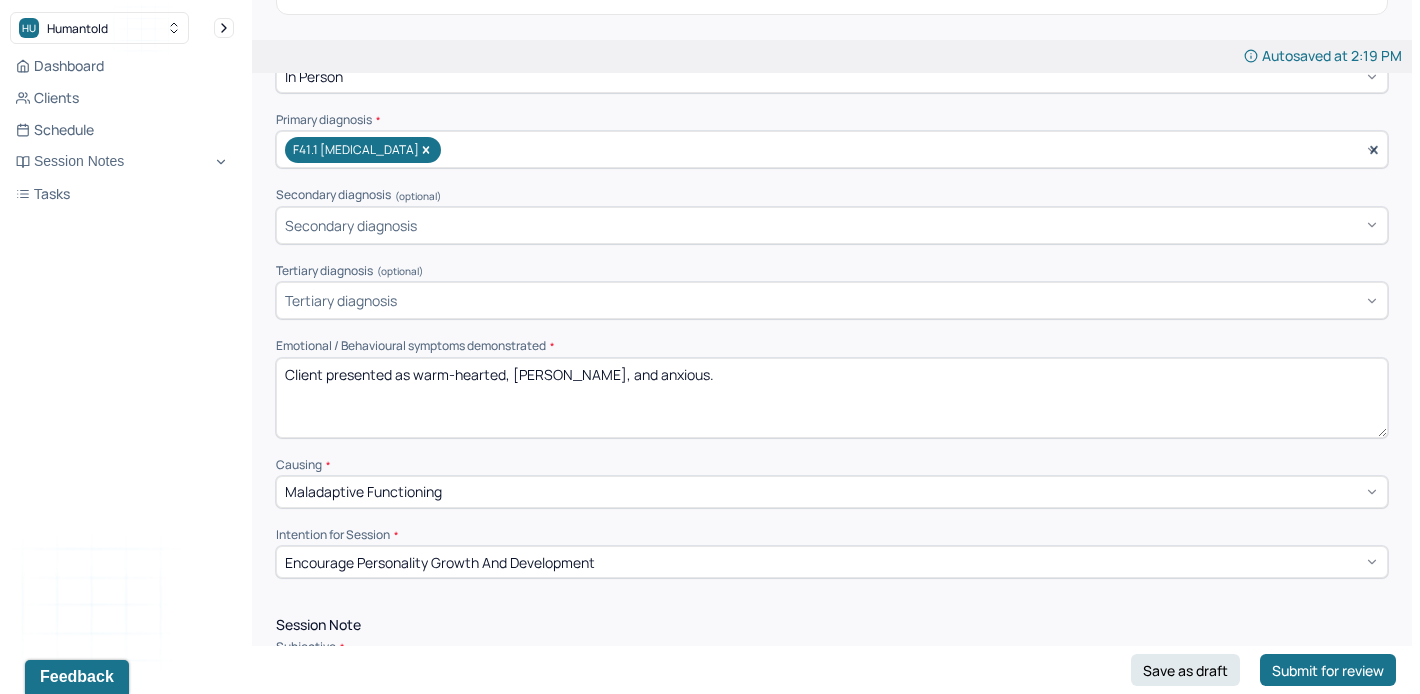 scroll, scrollTop: 400, scrollLeft: 0, axis: vertical 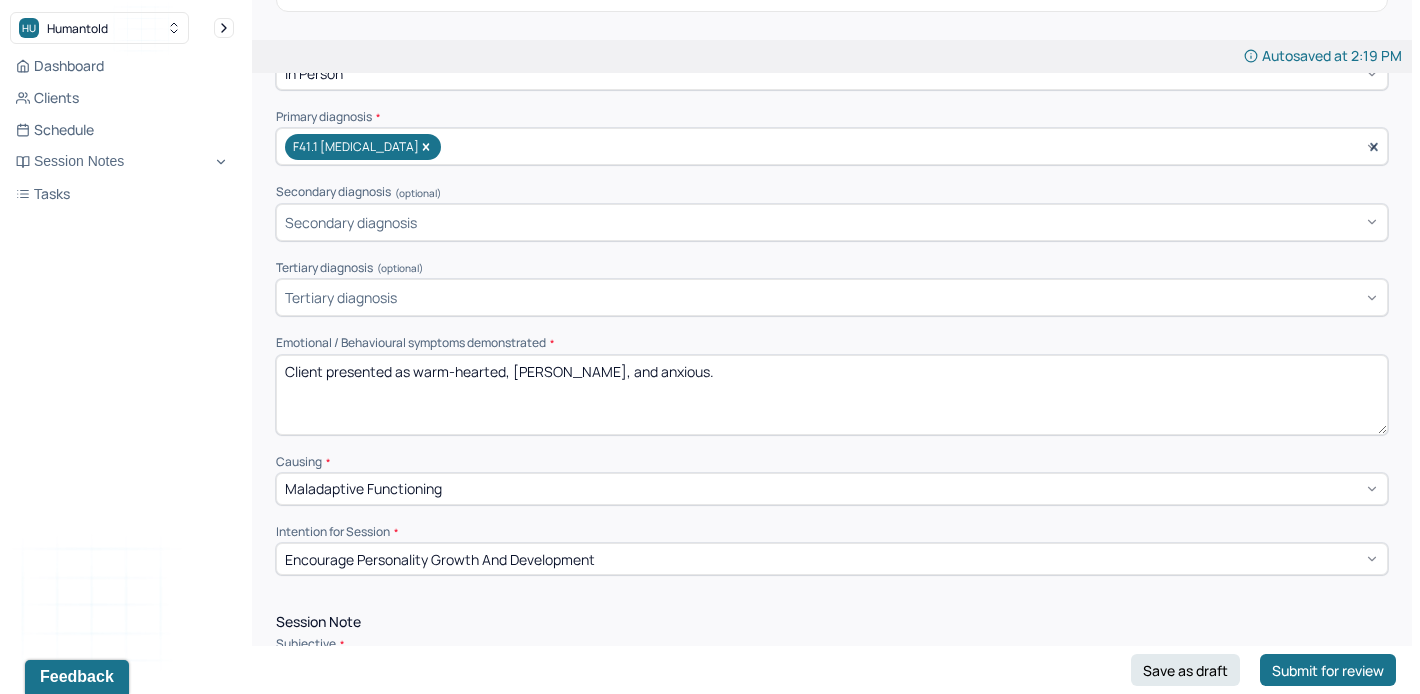 drag, startPoint x: 678, startPoint y: 368, endPoint x: 415, endPoint y: 365, distance: 263.01712 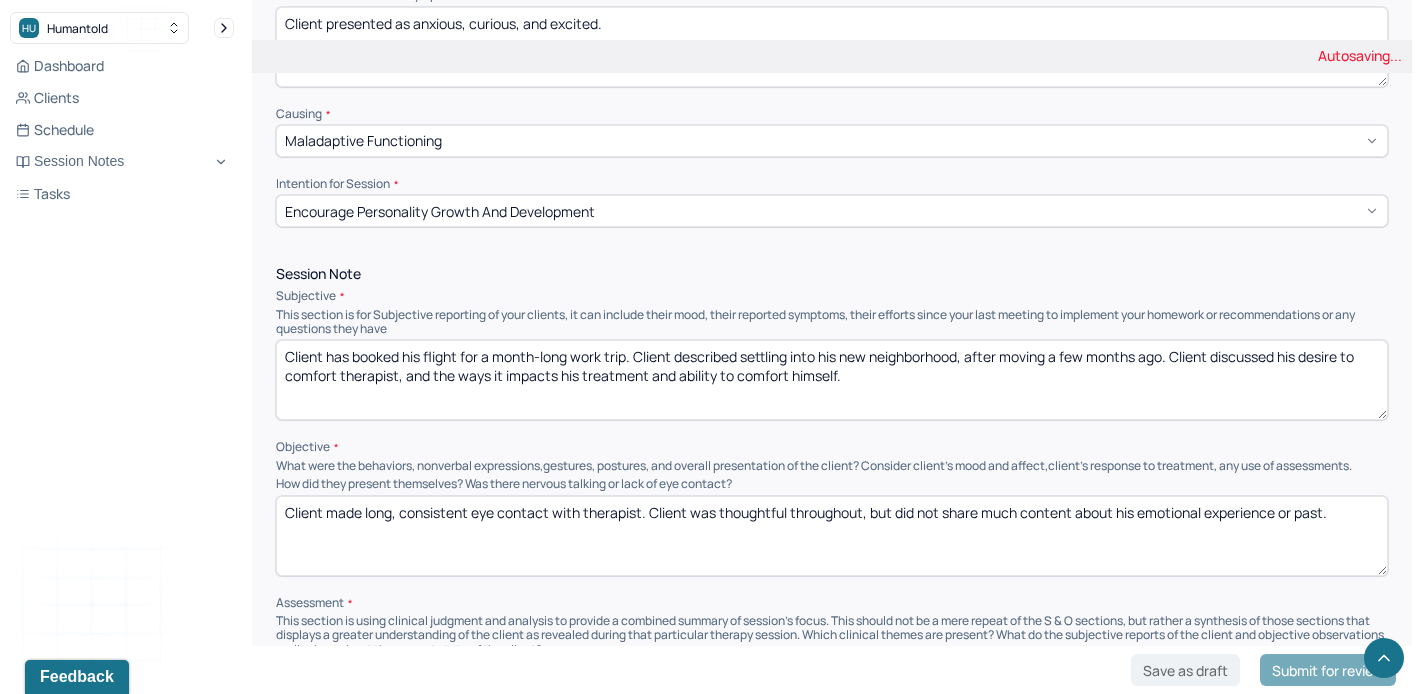 scroll, scrollTop: 769, scrollLeft: 0, axis: vertical 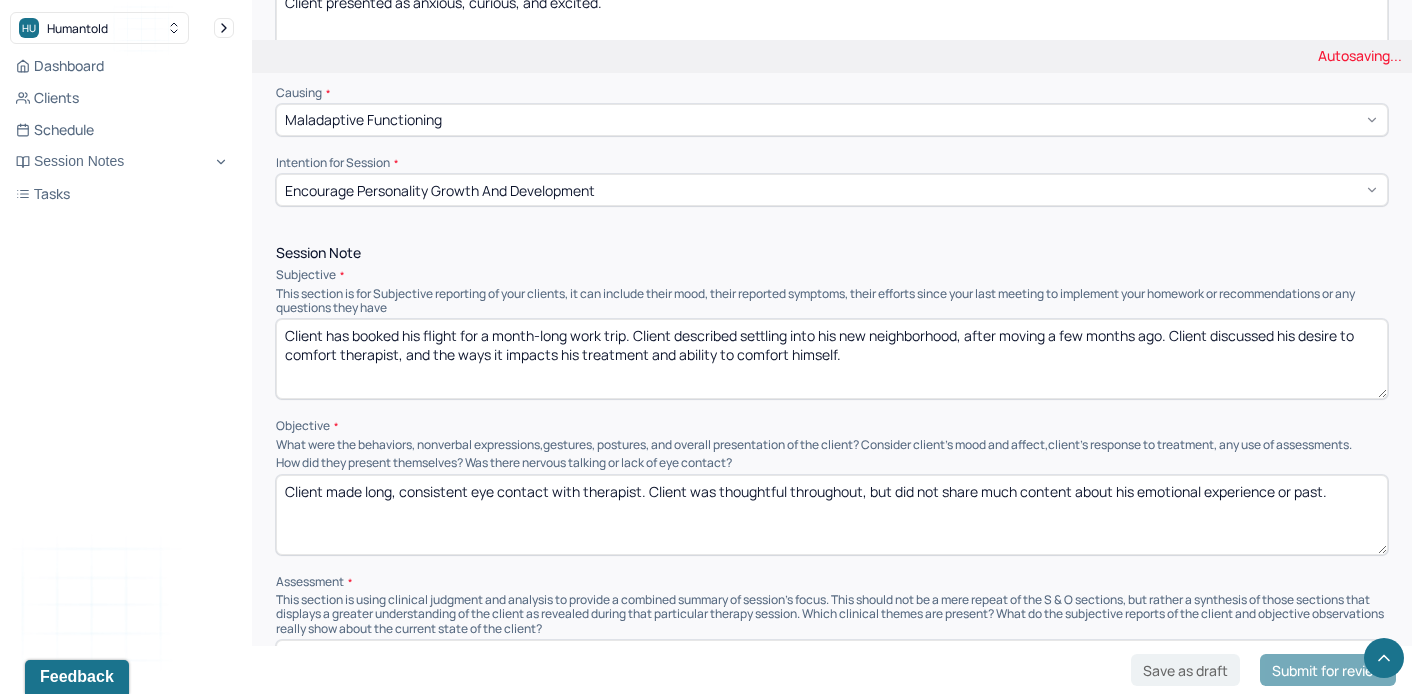 type on "Client presented as anxious, curious, and excited." 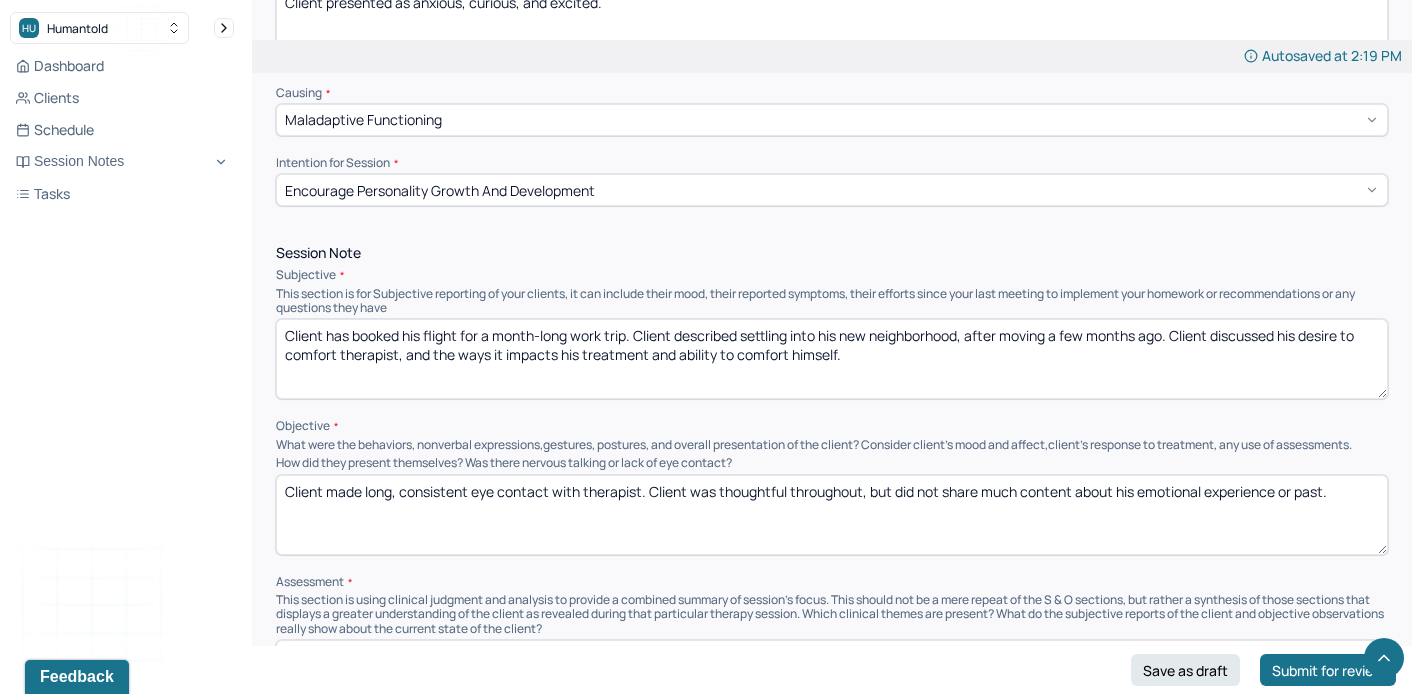 click on "Client has booked his flight for a month-long work trip. Client described settling into his new neighborhood, after moving a few months ago. Client discussed his desire to comfort therapist, and the ways it impacts his treatment and ability to comfort himself." at bounding box center [832, 359] 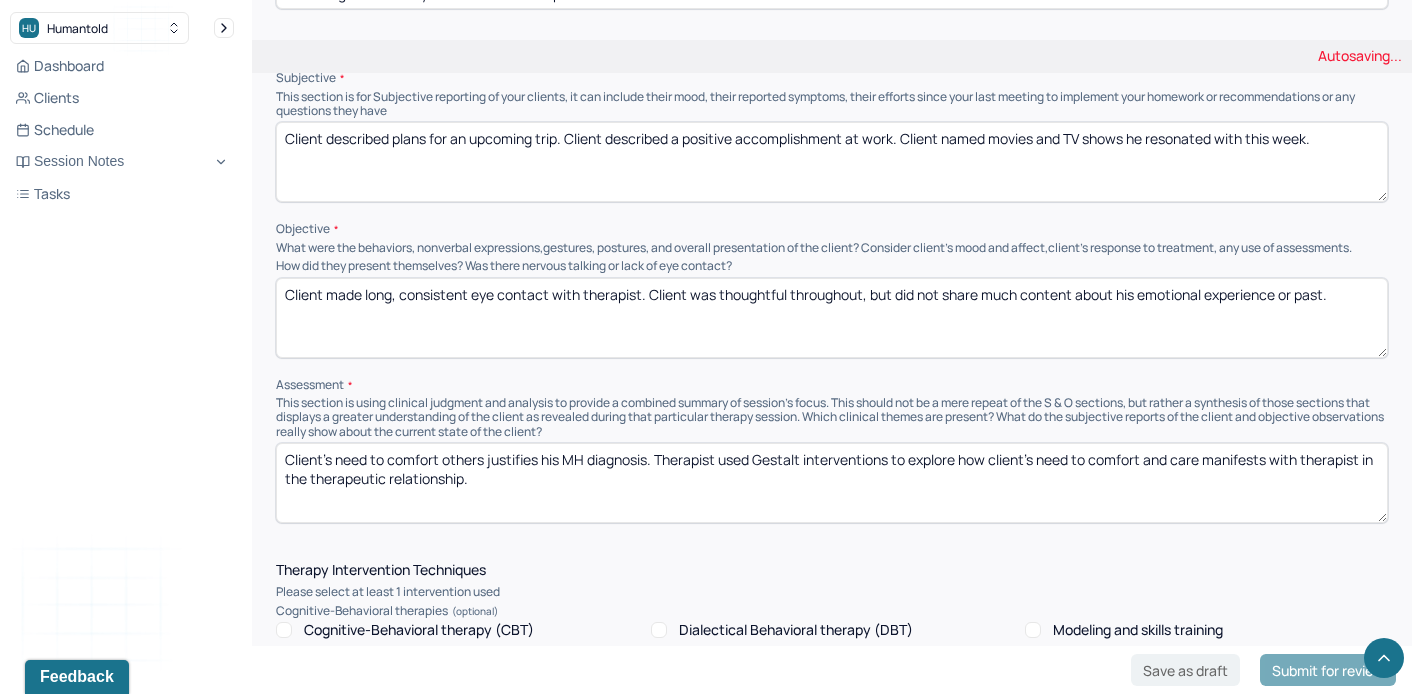 scroll, scrollTop: 970, scrollLeft: 0, axis: vertical 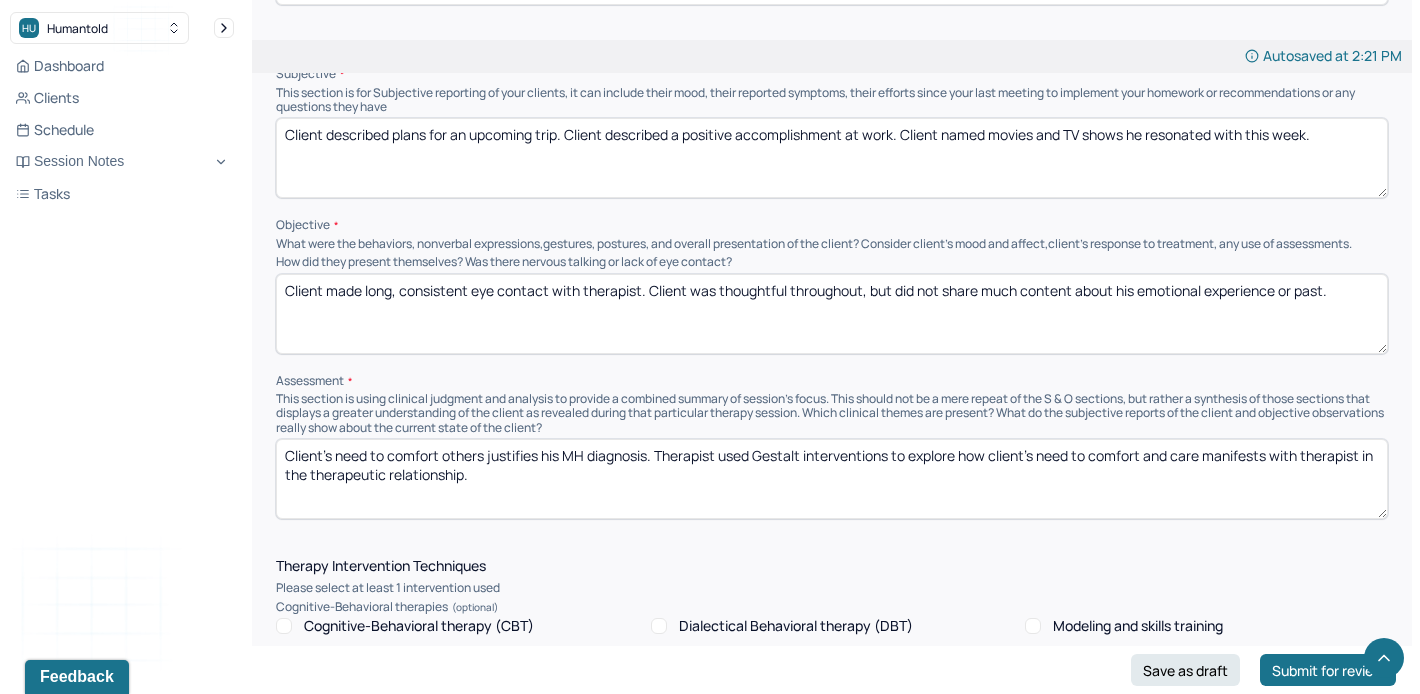 type on "Client described plans for an upcoming trip. Client described a positive accomplishment at work. Client named movies and TV shows he resonated with this week." 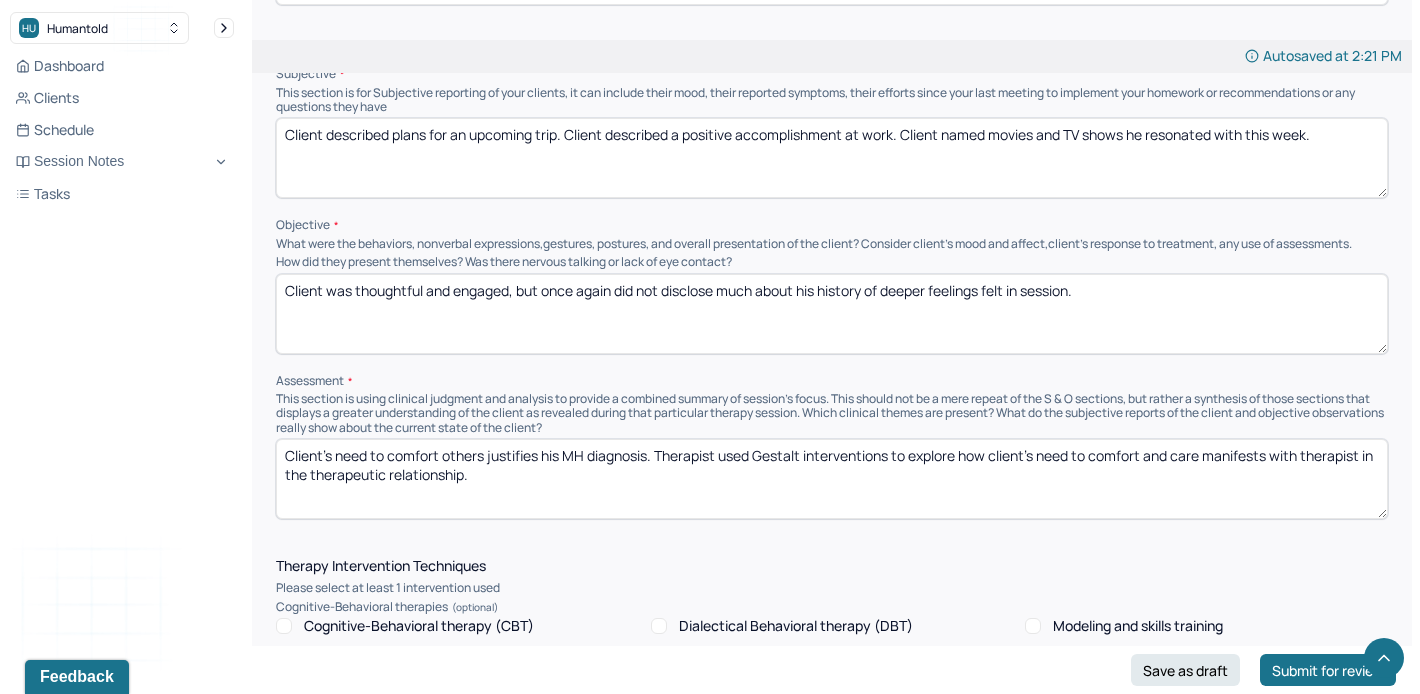 click on "Client was thoughtful and engaged, but once again did not disclose much about his history of deeper feelings felt in session." at bounding box center (832, 314) 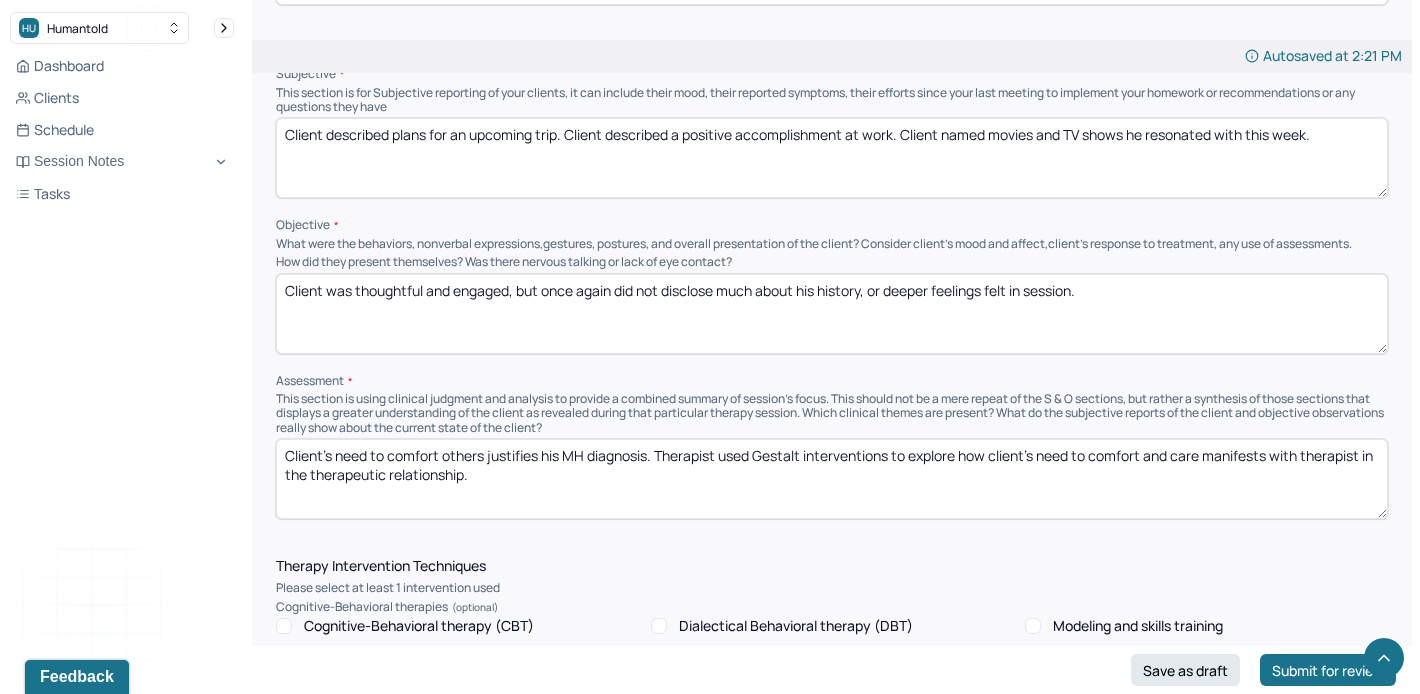 click on "Client was thoughtful and engaged, but once again did not disclose much about his history of deeper feelings felt in session." at bounding box center [832, 314] 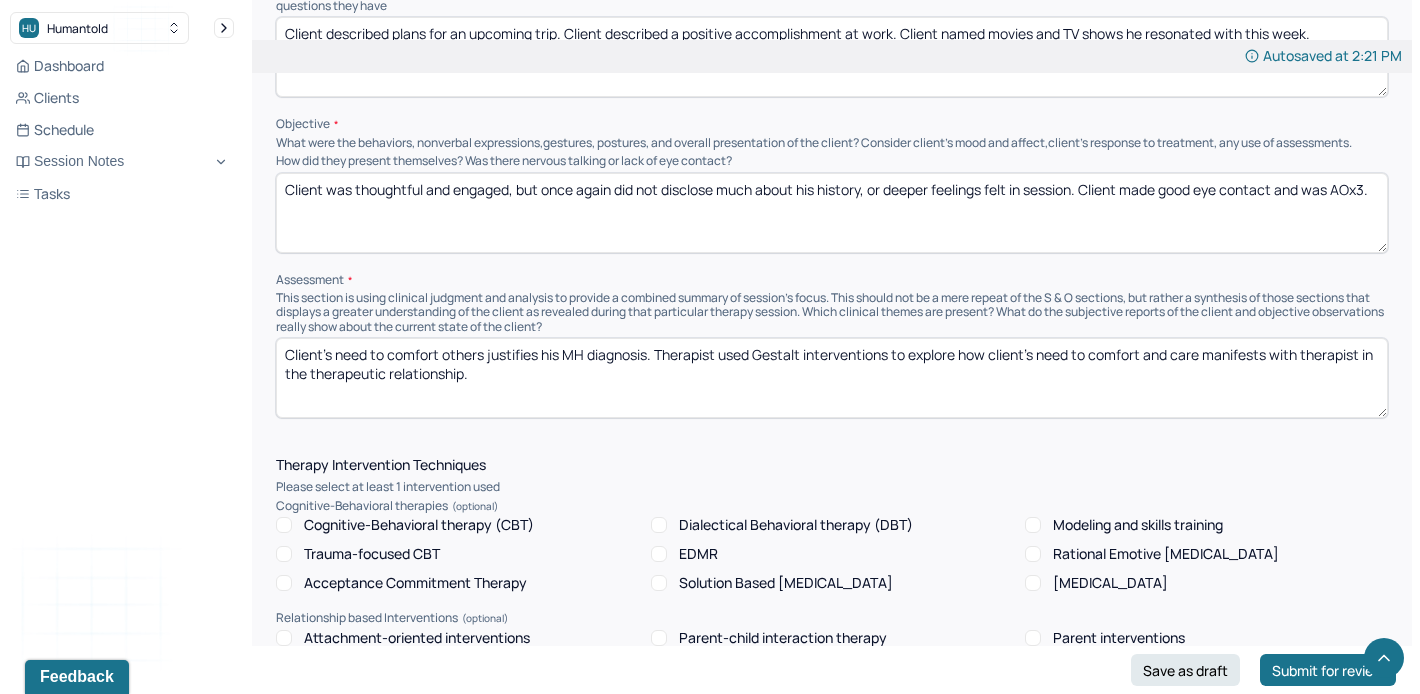 scroll, scrollTop: 1104, scrollLeft: 0, axis: vertical 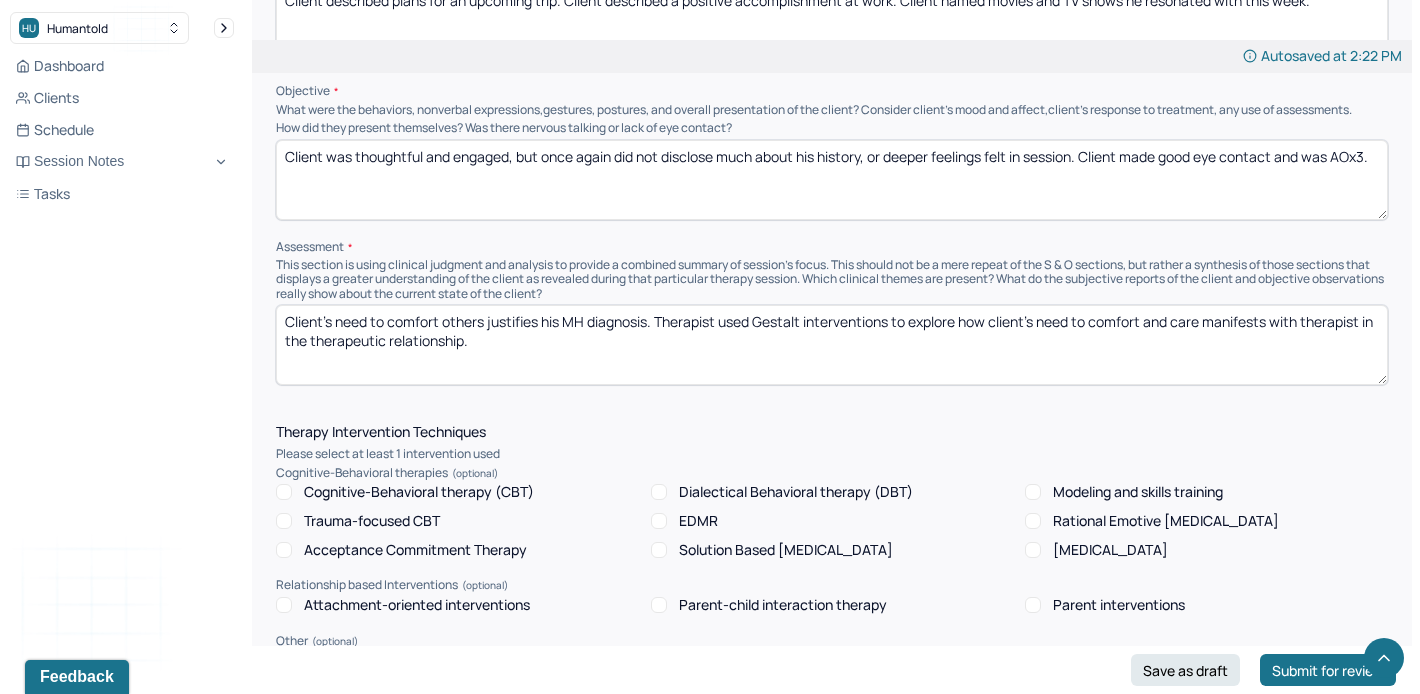type on "Client was thoughtful and engaged, but once again did not disclose much about his history, or deeper feelings felt in session. Client made good eye contact and was AOx3." 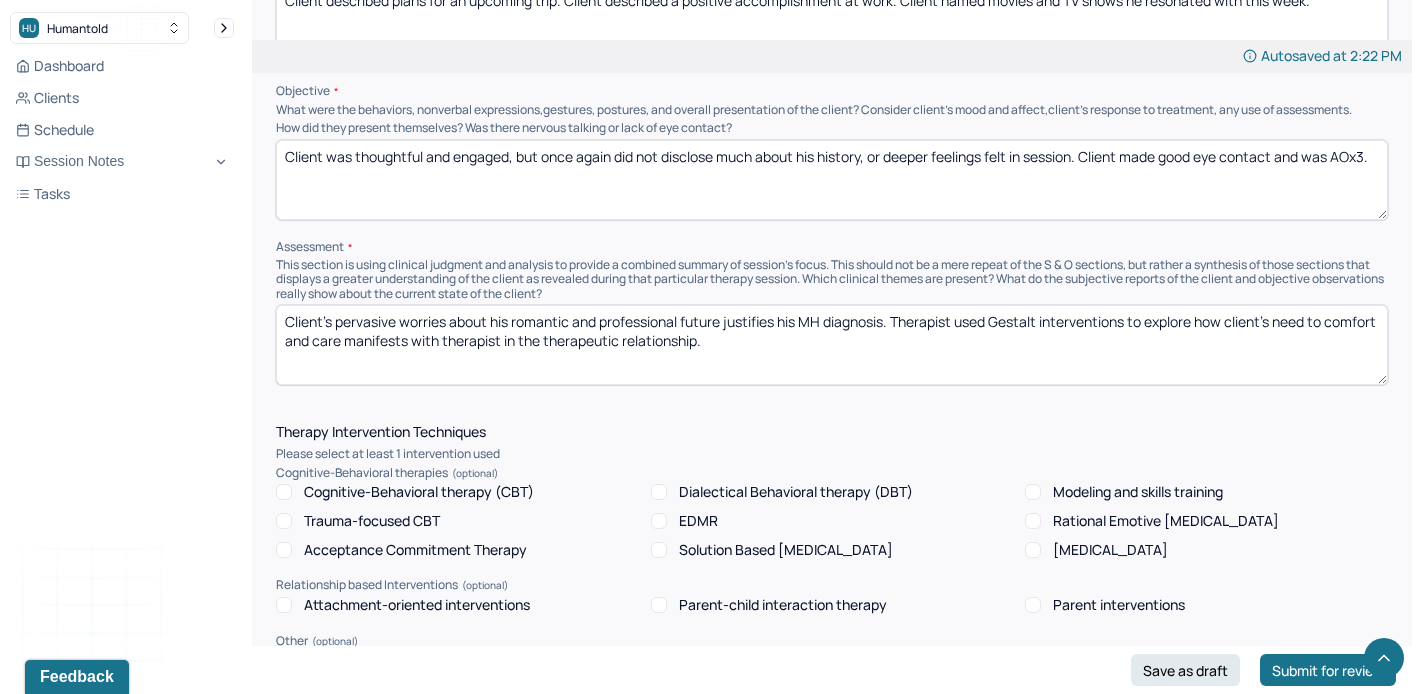 drag, startPoint x: 771, startPoint y: 336, endPoint x: 1201, endPoint y: 318, distance: 430.3766 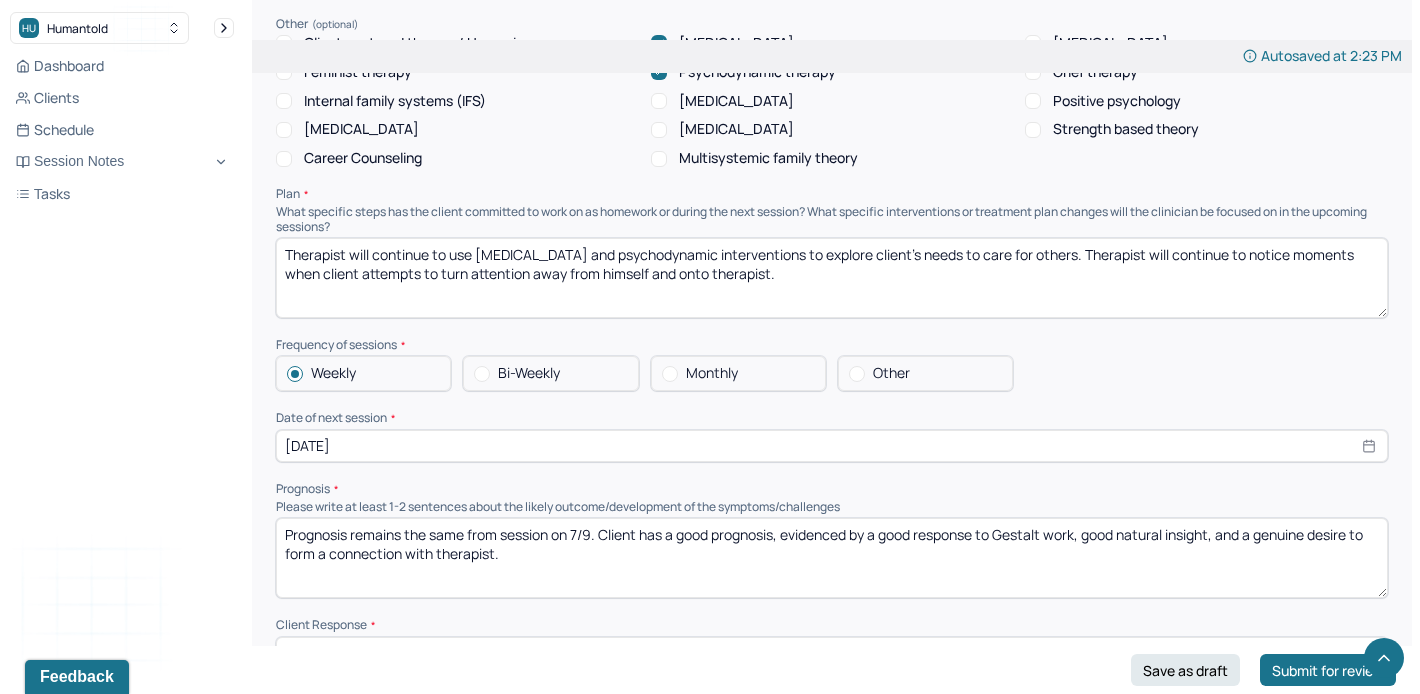 scroll, scrollTop: 1750, scrollLeft: 0, axis: vertical 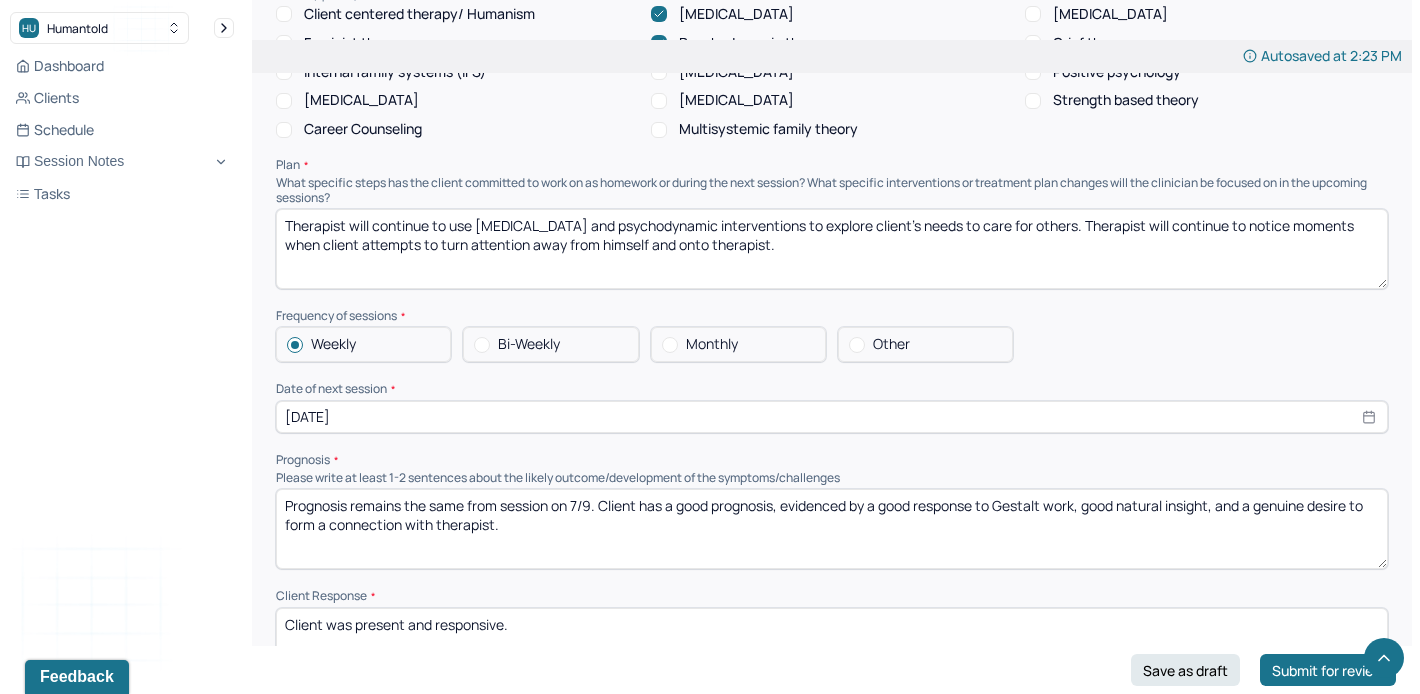 type on "Client's pervasive worries about his romantic and professional future justifies his MH diagnosis. Therapist used Gestalt interventions to explore client's experience of being in session without much to talk about. Therapist used silence to develop tolerance for discomfort." 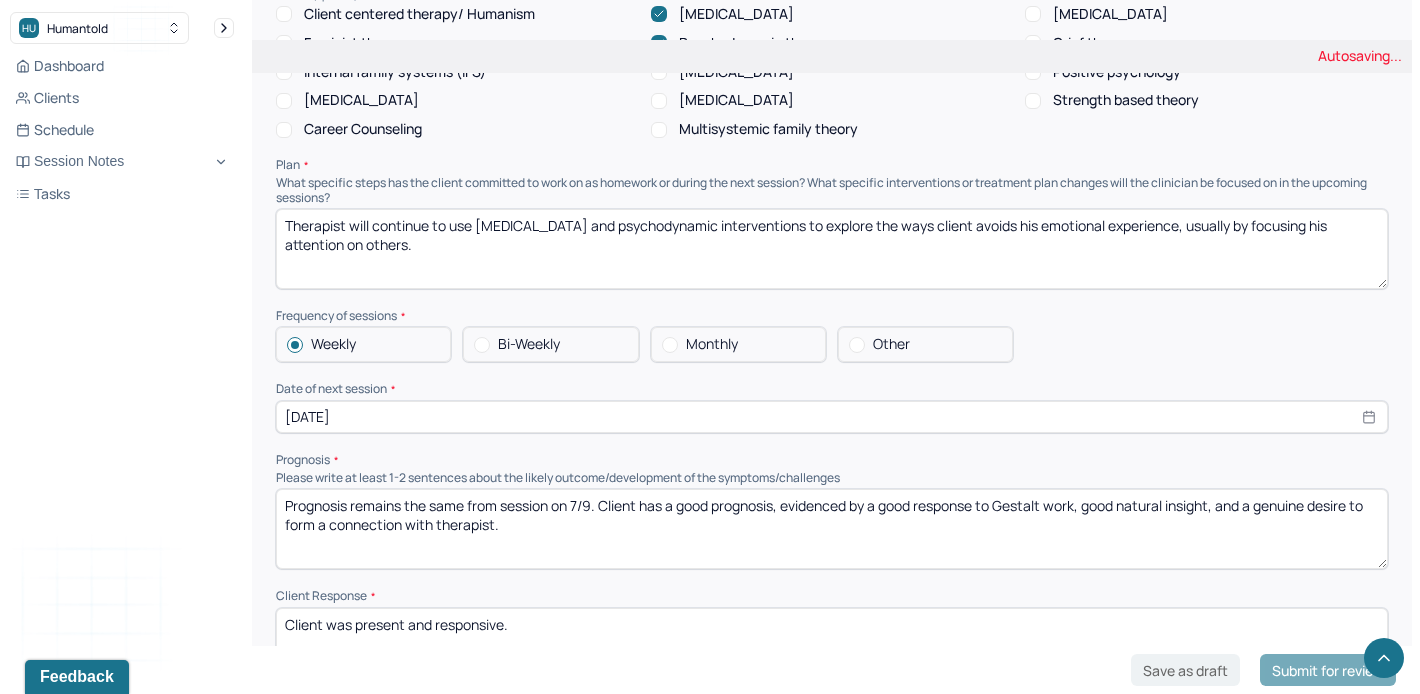 type on "Therapist will continue to use [MEDICAL_DATA] and psychodynamic interventions to explore the ways client avoids his emotional experience, usually by focusing his attention on others." 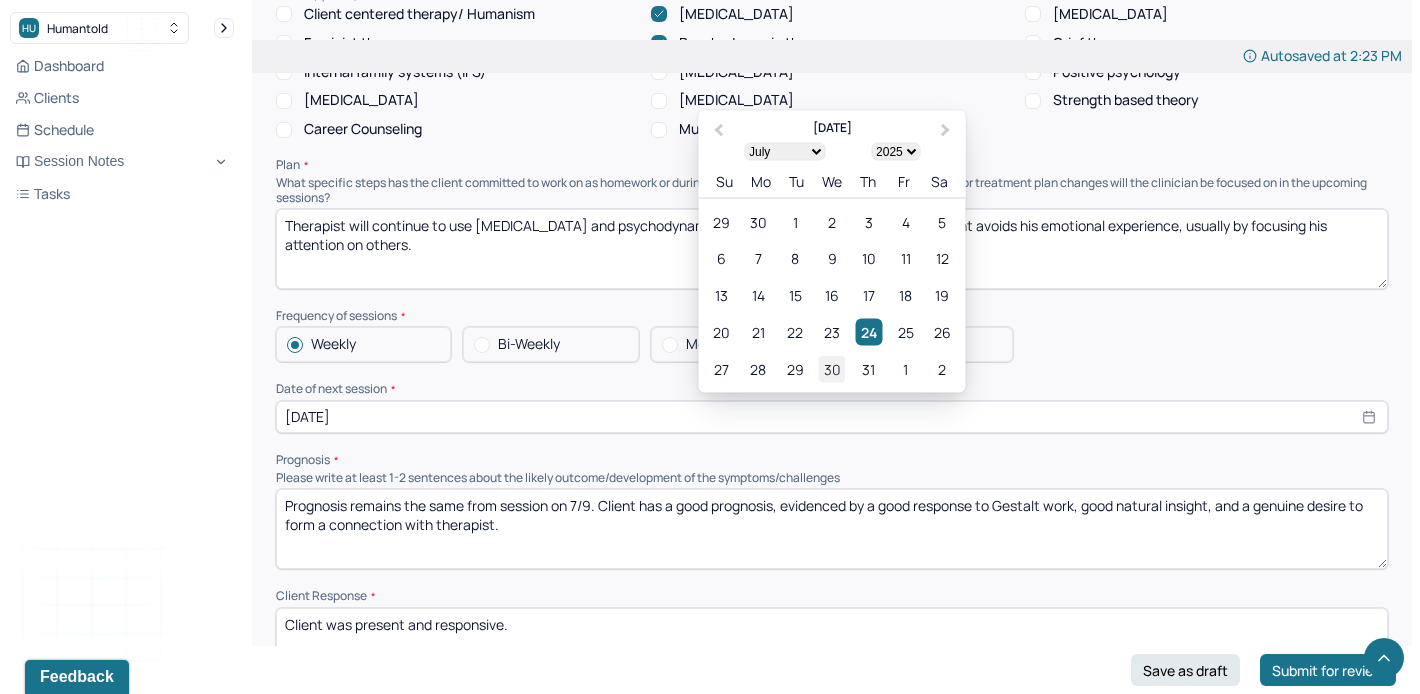 click on "30" at bounding box center [831, 368] 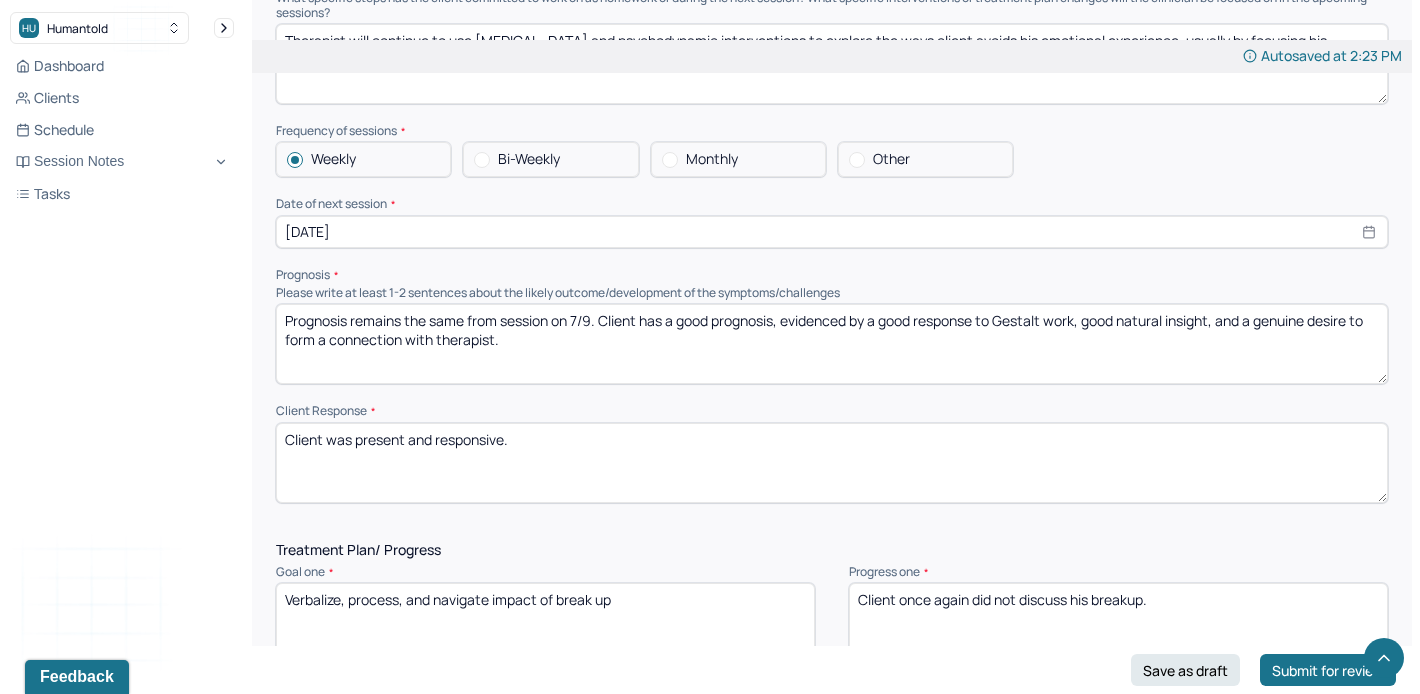 scroll, scrollTop: 1937, scrollLeft: 0, axis: vertical 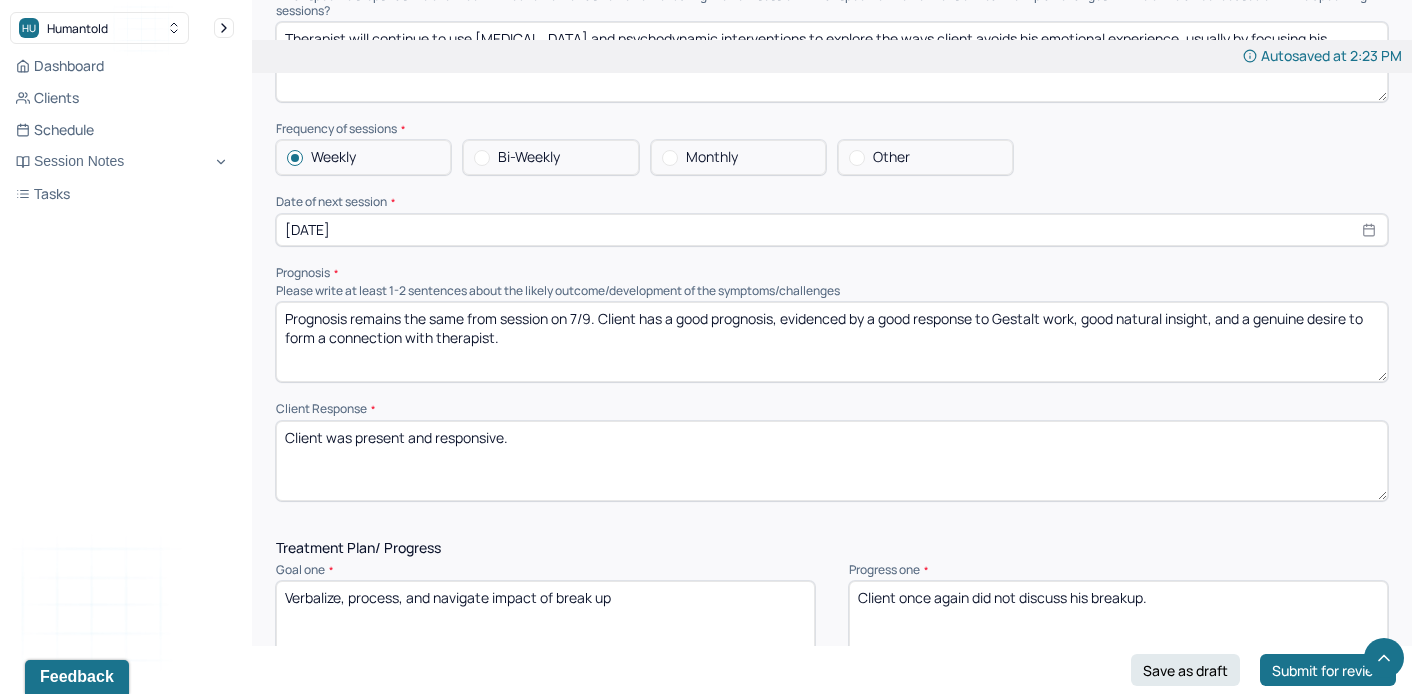 click on "Prognosis remains the same from session on 7/9. Client has a good prognosis, evidenced by a good response to Gestalt work, good natural insight, and a genuine desire to form a connection with therapist." at bounding box center (832, 342) 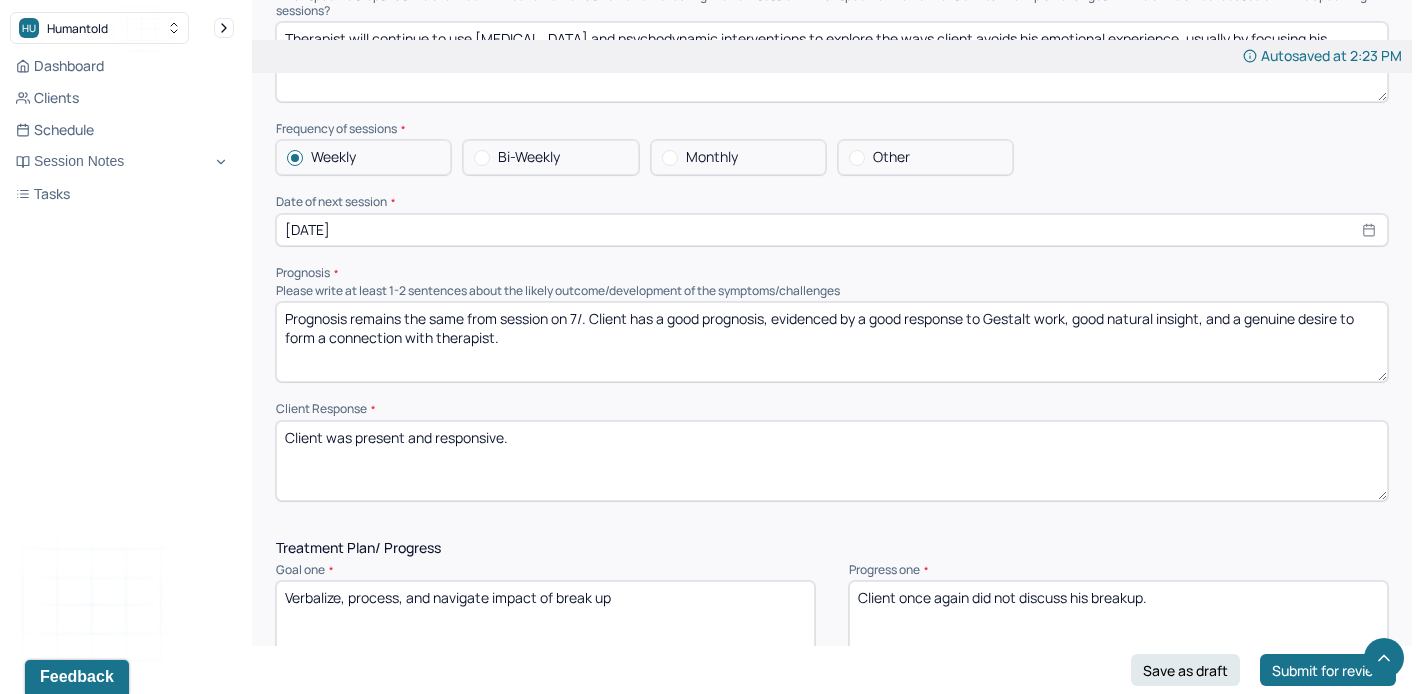 scroll, scrollTop: 0, scrollLeft: 0, axis: both 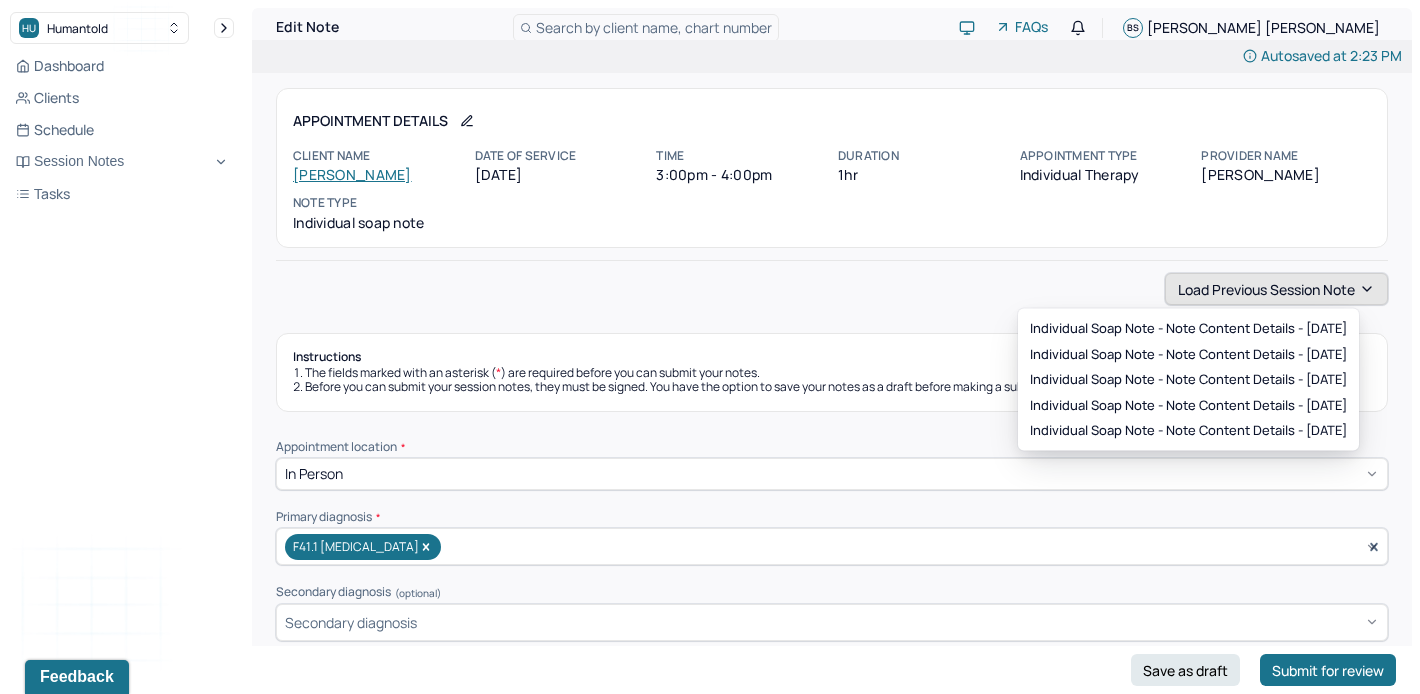click on "Load previous session note" at bounding box center (1276, 289) 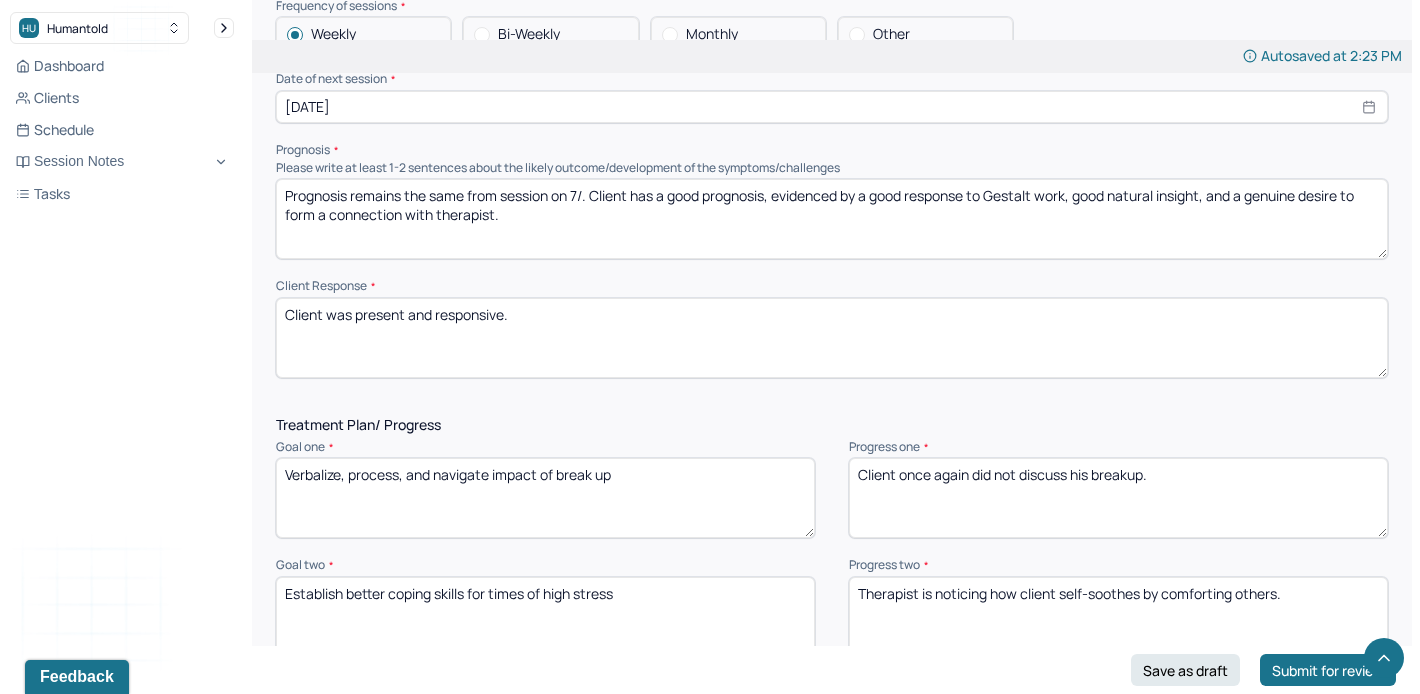 scroll, scrollTop: 2055, scrollLeft: 0, axis: vertical 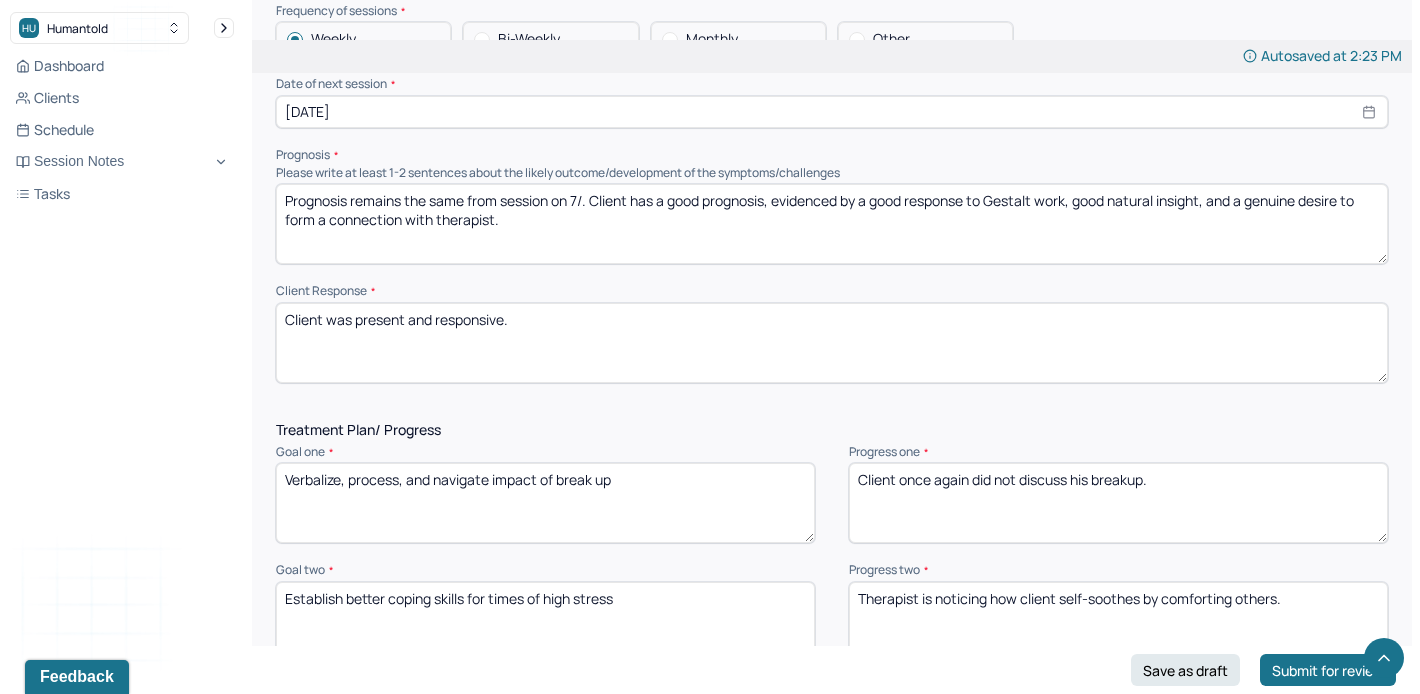 click on "Prognosis remains the same from session on 7/. Client has a good prognosis, evidenced by a good response to Gestalt work, good natural insight, and a genuine desire to form a connection with therapist." at bounding box center (832, 224) 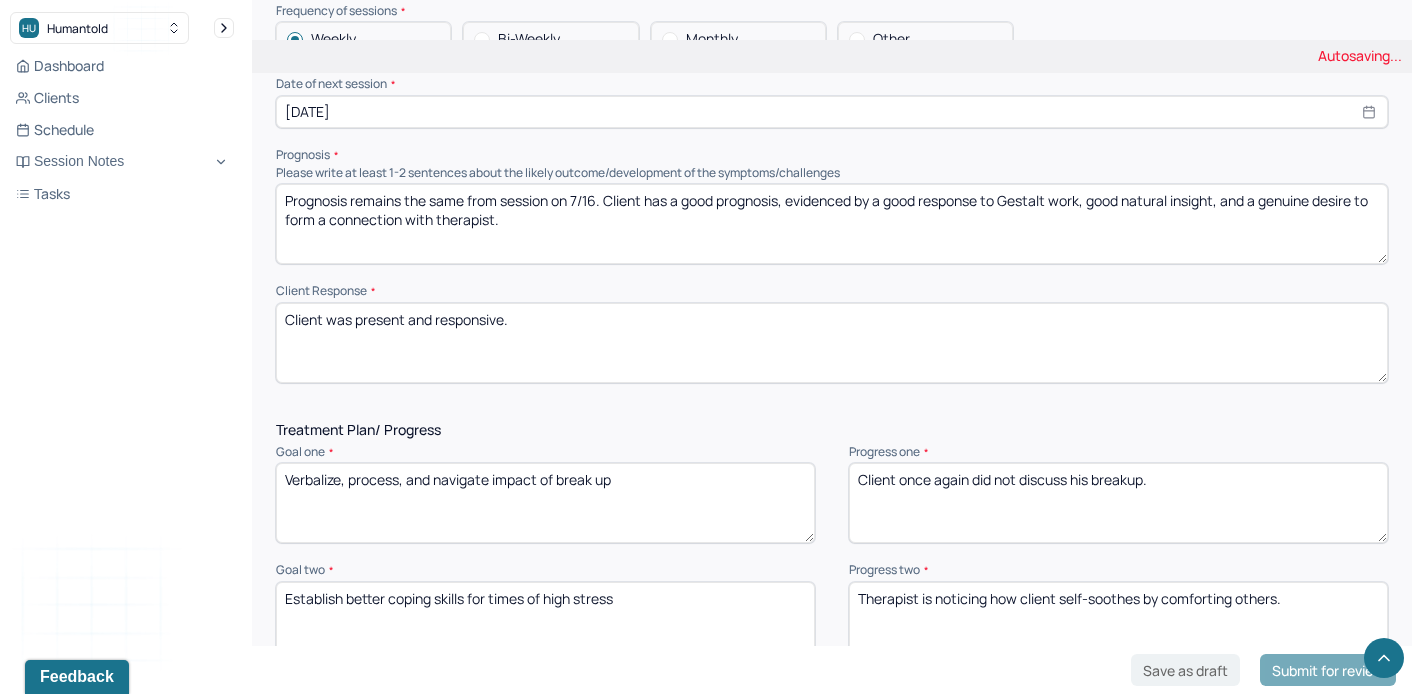 type on "Prognosis remains the same from session on 7/16. Client has a good prognosis, evidenced by a good response to Gestalt work, good natural insight, and a genuine desire to form a connection with therapist." 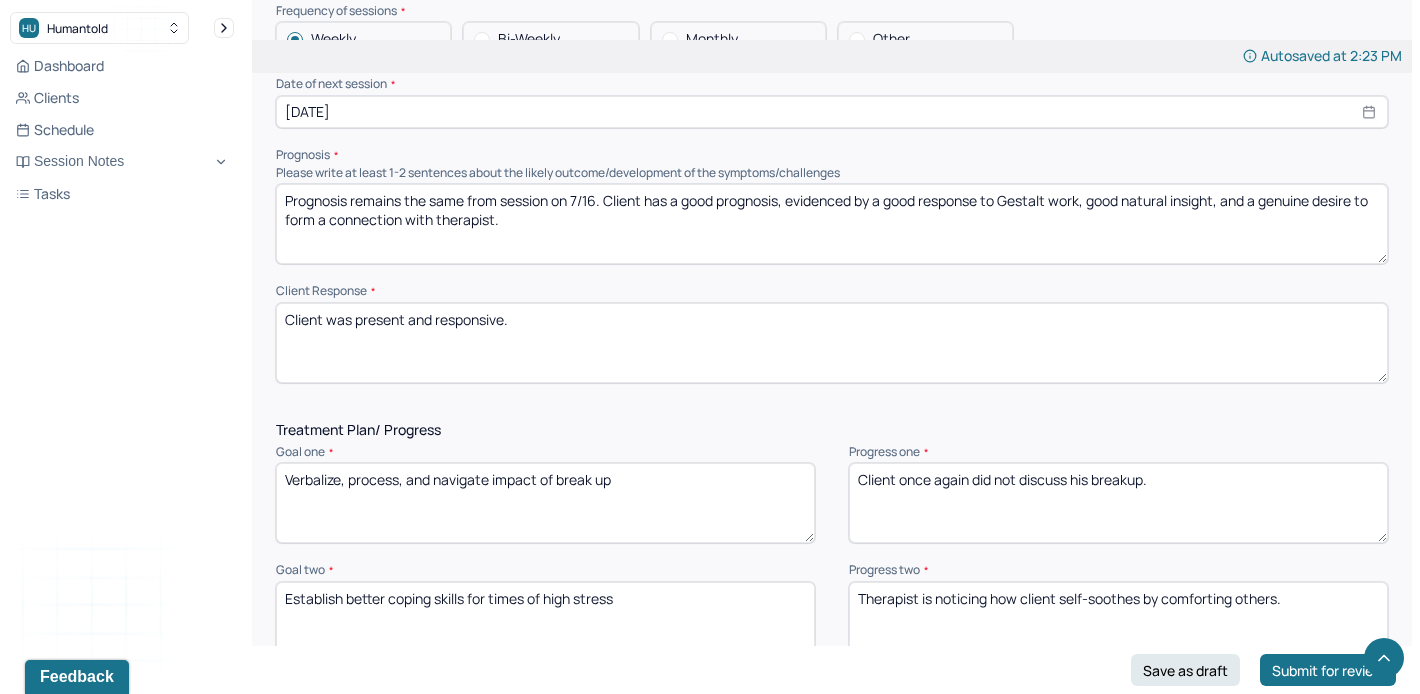 drag, startPoint x: 518, startPoint y: 317, endPoint x: 357, endPoint y: 314, distance: 161.02795 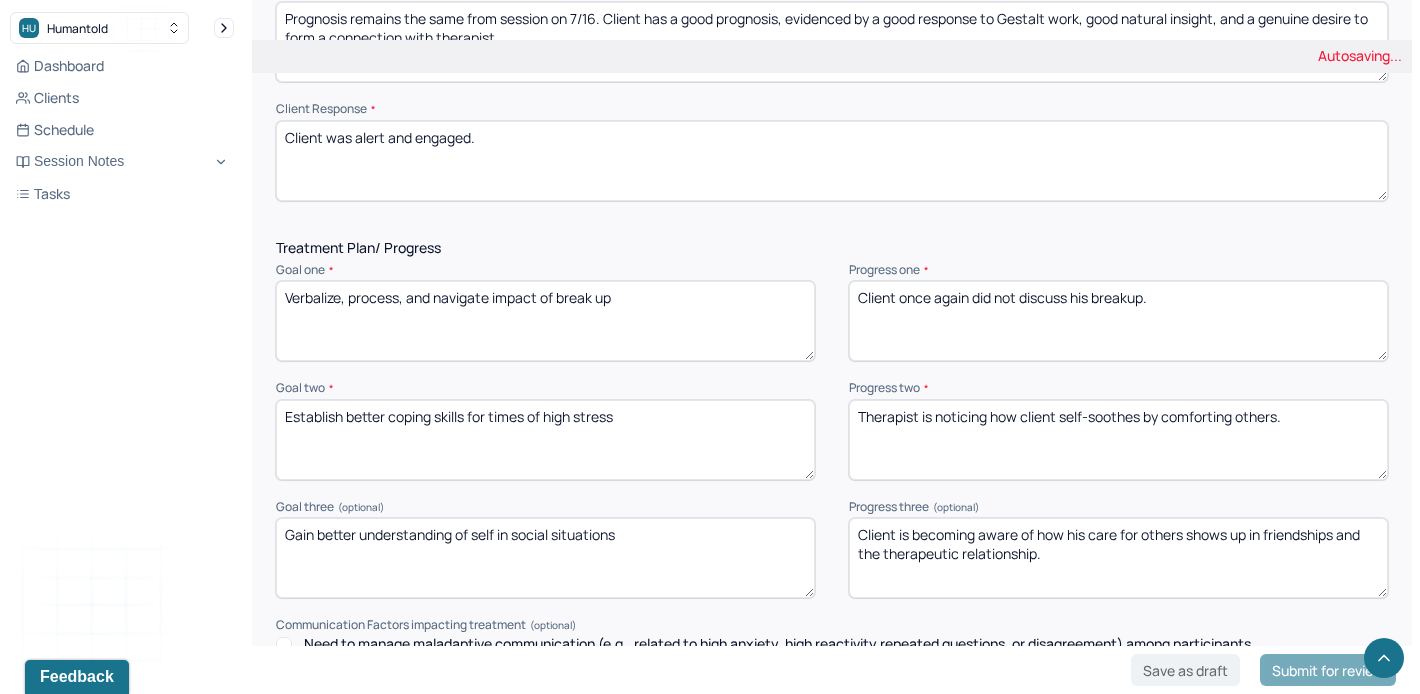 scroll, scrollTop: 2275, scrollLeft: 0, axis: vertical 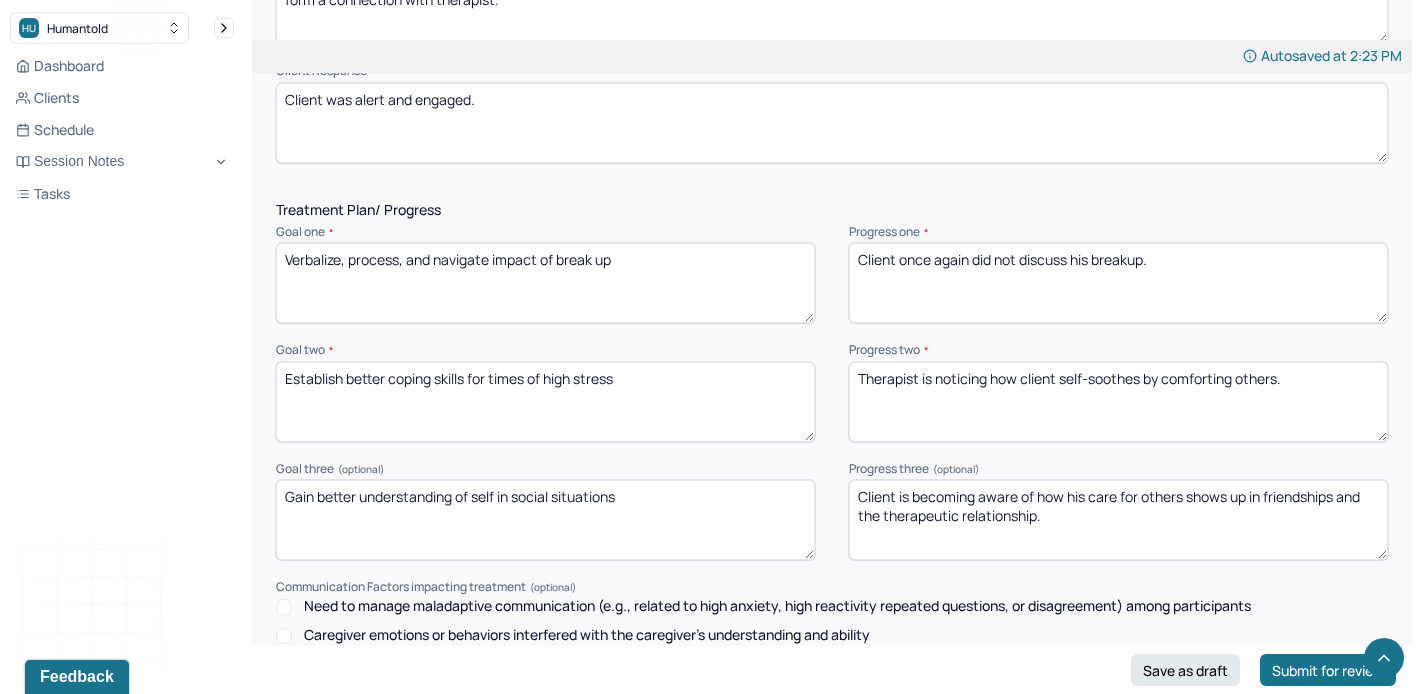 type on "Client was alert and engaged." 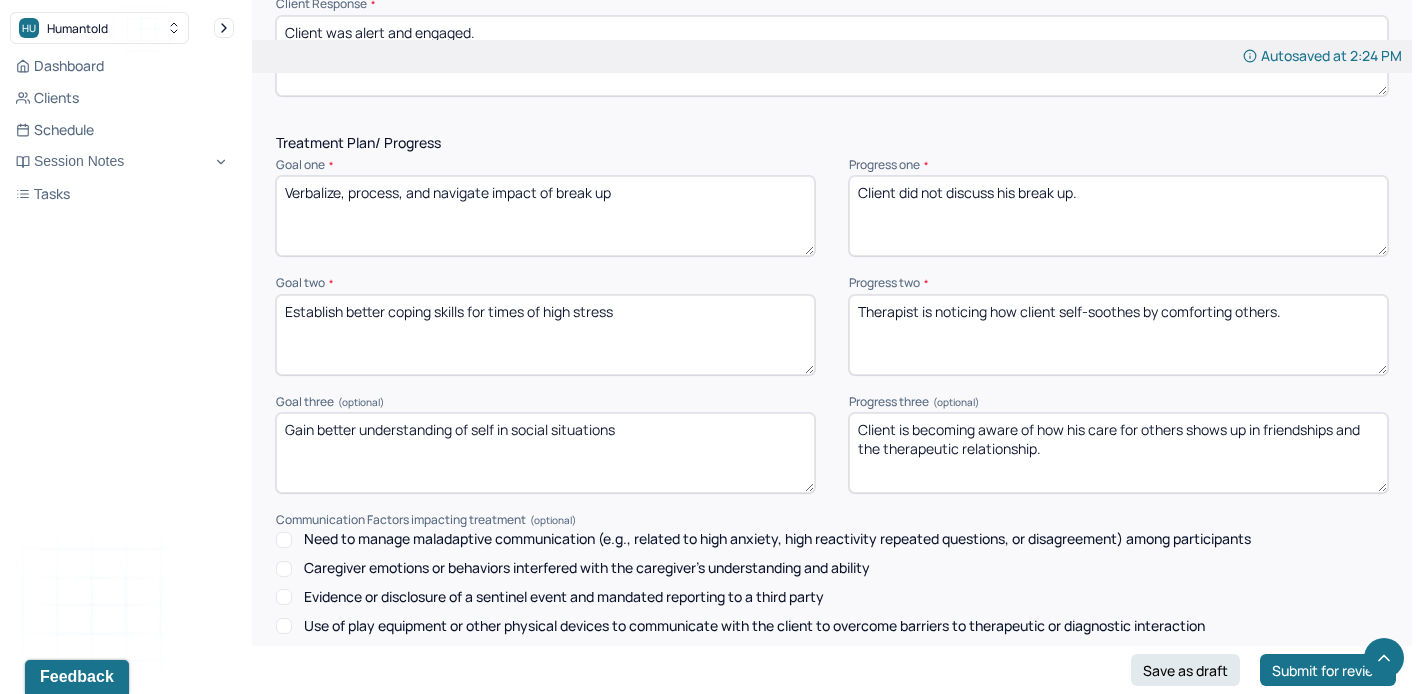 scroll, scrollTop: 2363, scrollLeft: 0, axis: vertical 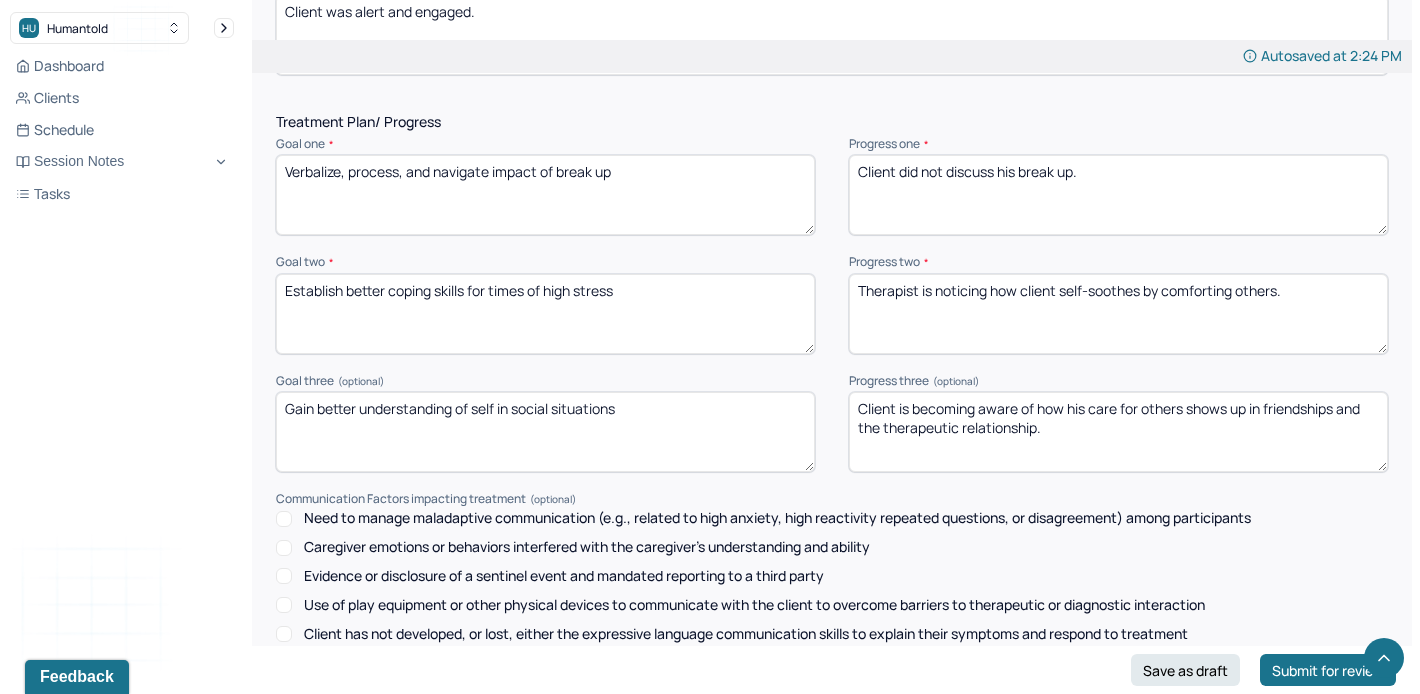type on "Client did not discuss his break up." 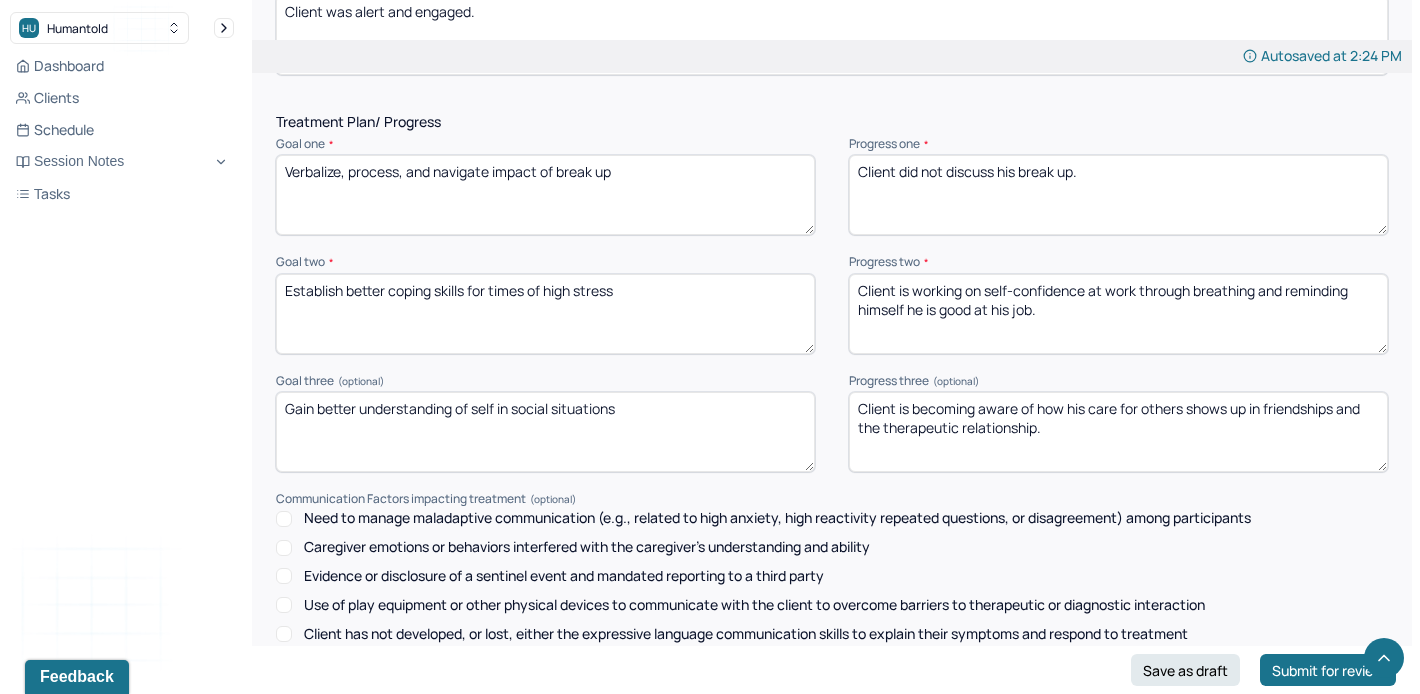 type on "Client is working on self-confidence at work through breathing and reminding himself he is good at his job." 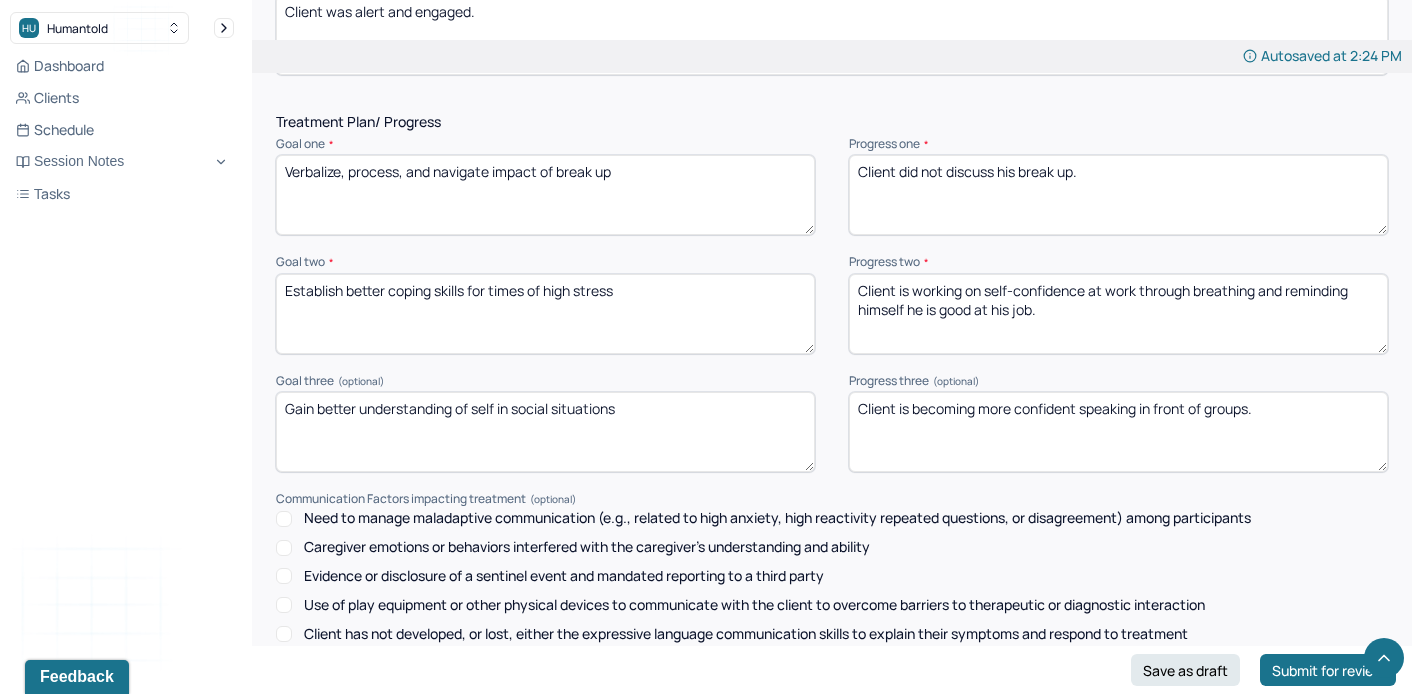 scroll, scrollTop: 2669, scrollLeft: 0, axis: vertical 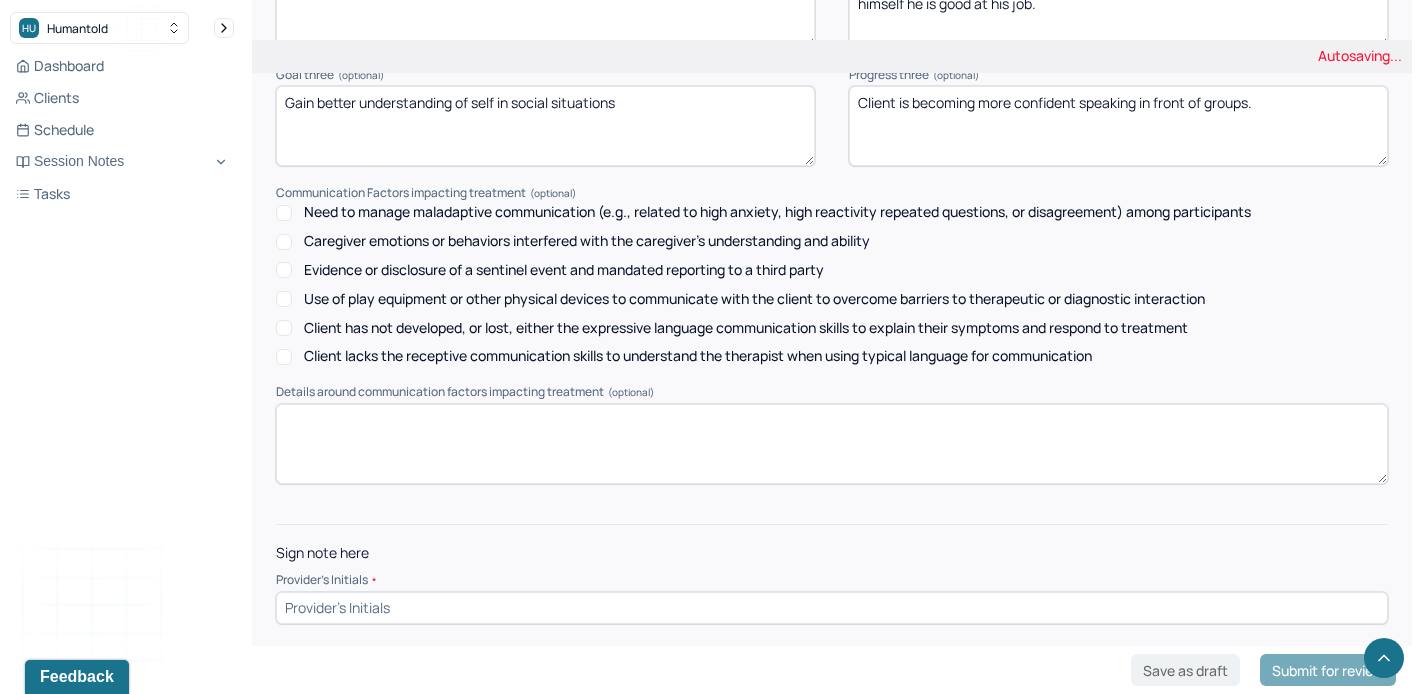 type on "Client is becoming more confident speaking in front of groups." 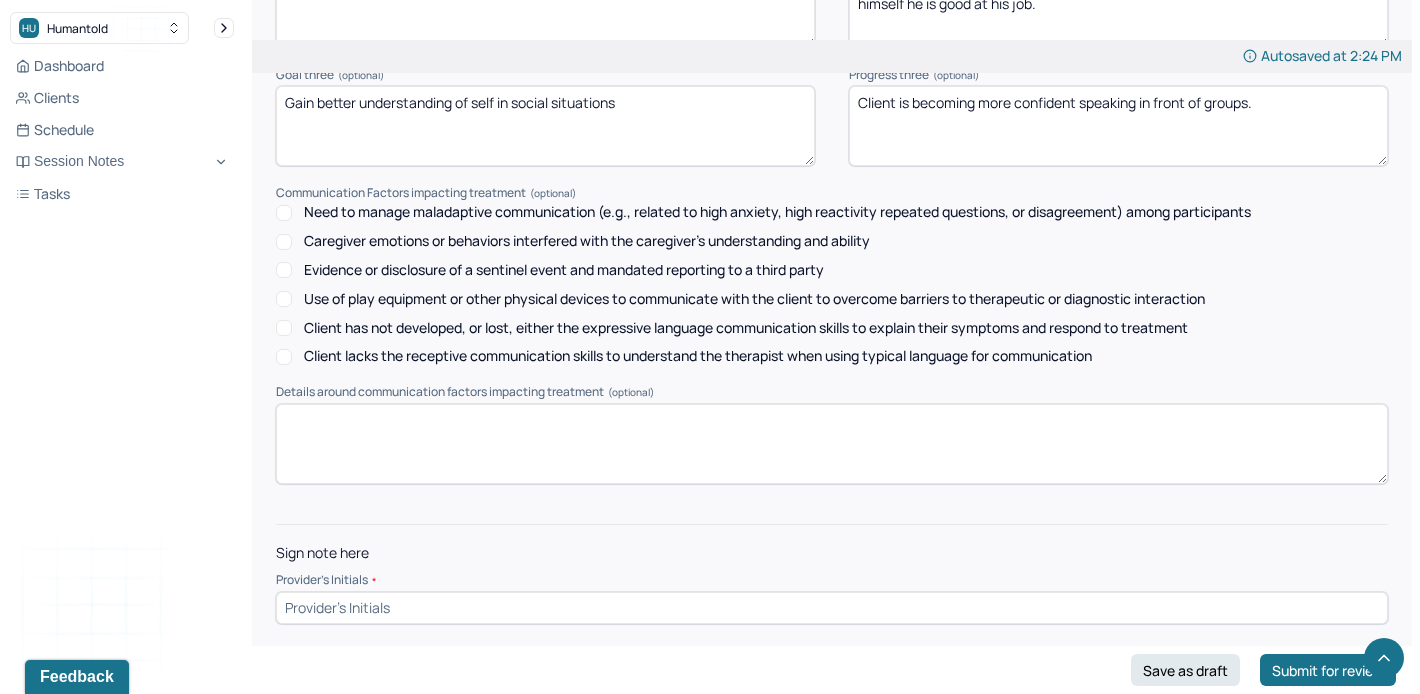 click at bounding box center [832, 608] 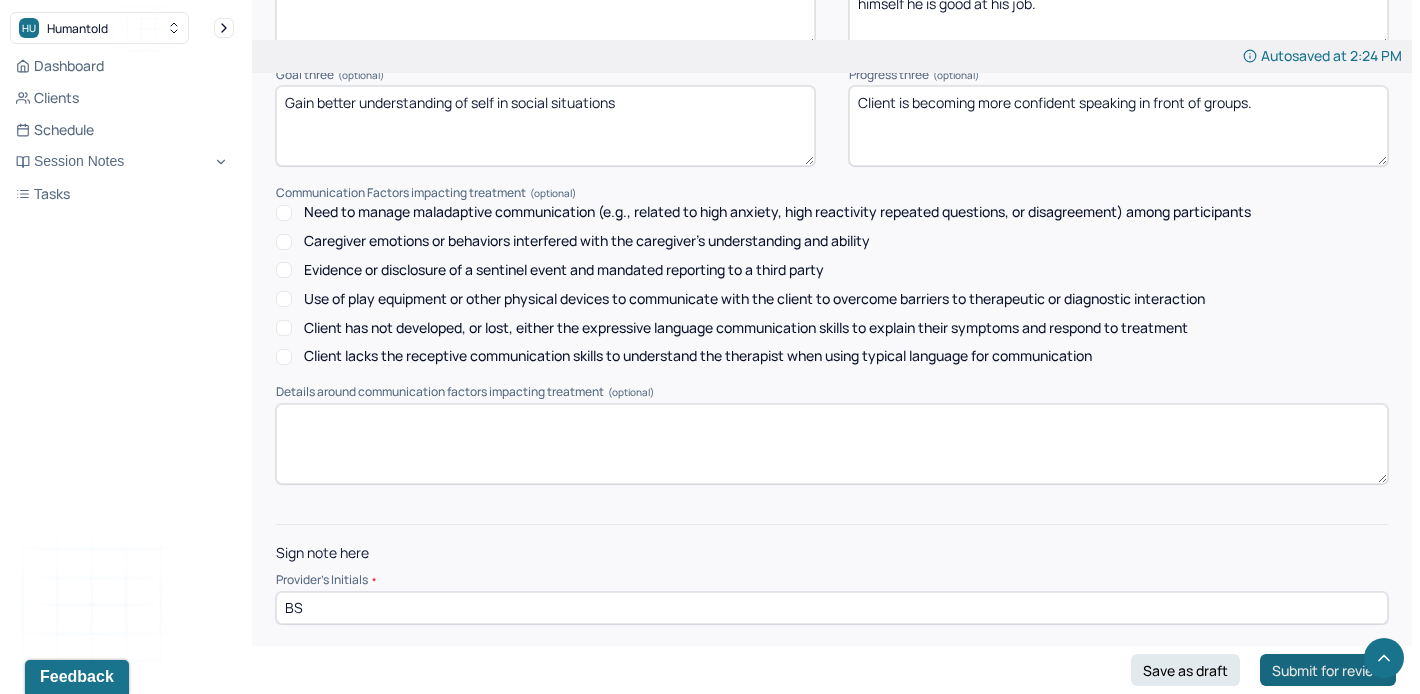 type on "BS" 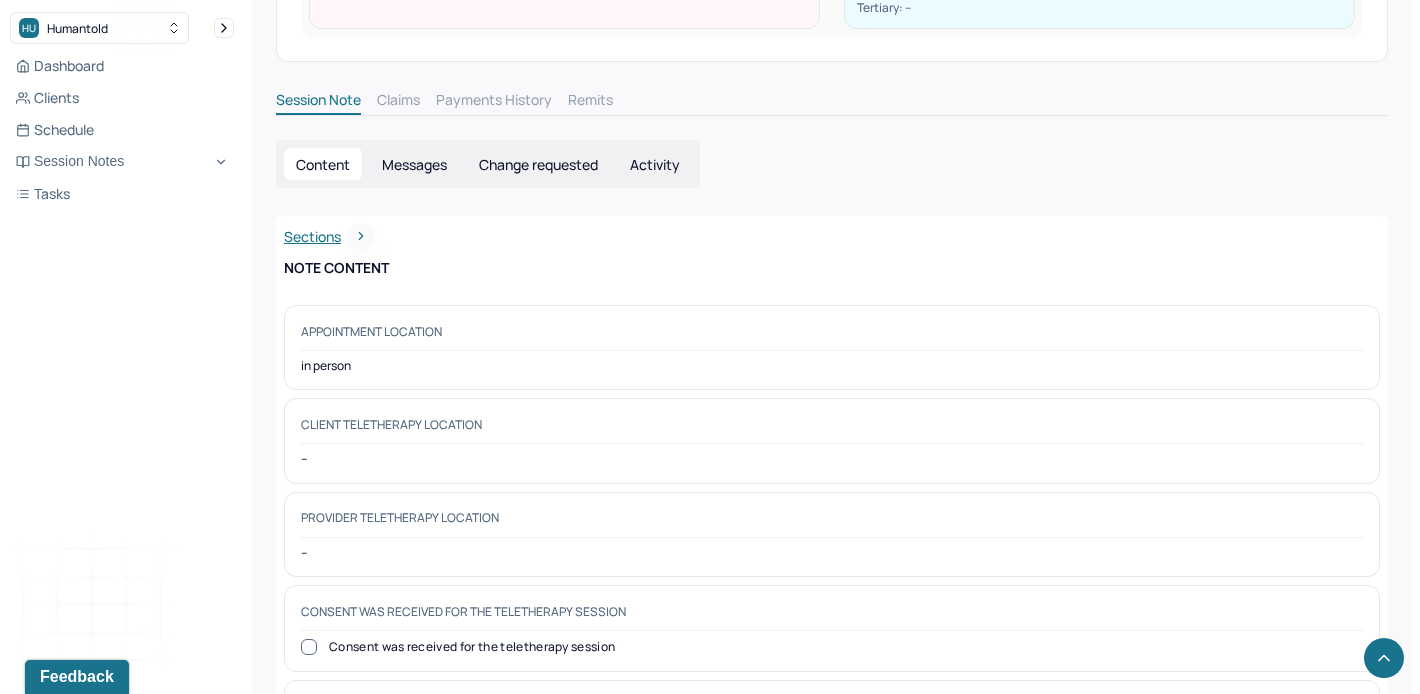 scroll, scrollTop: 0, scrollLeft: 0, axis: both 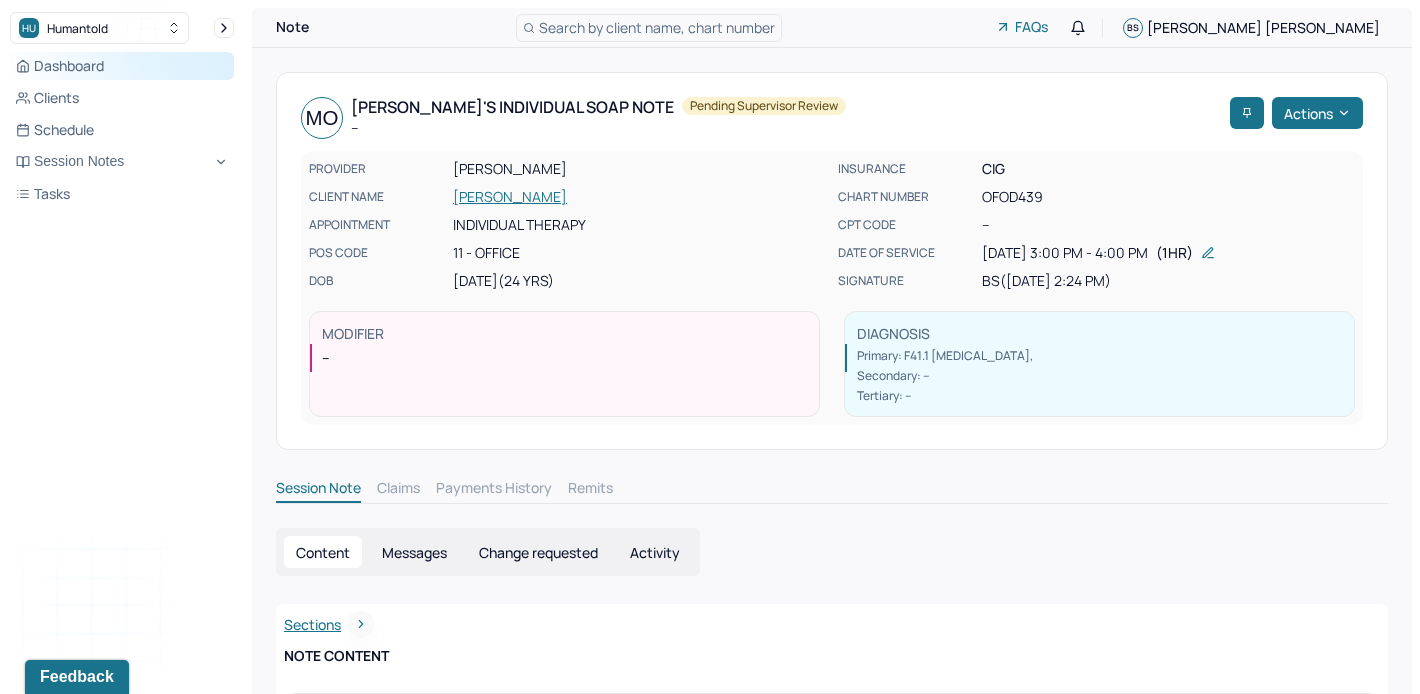 click on "Dashboard" at bounding box center (122, 66) 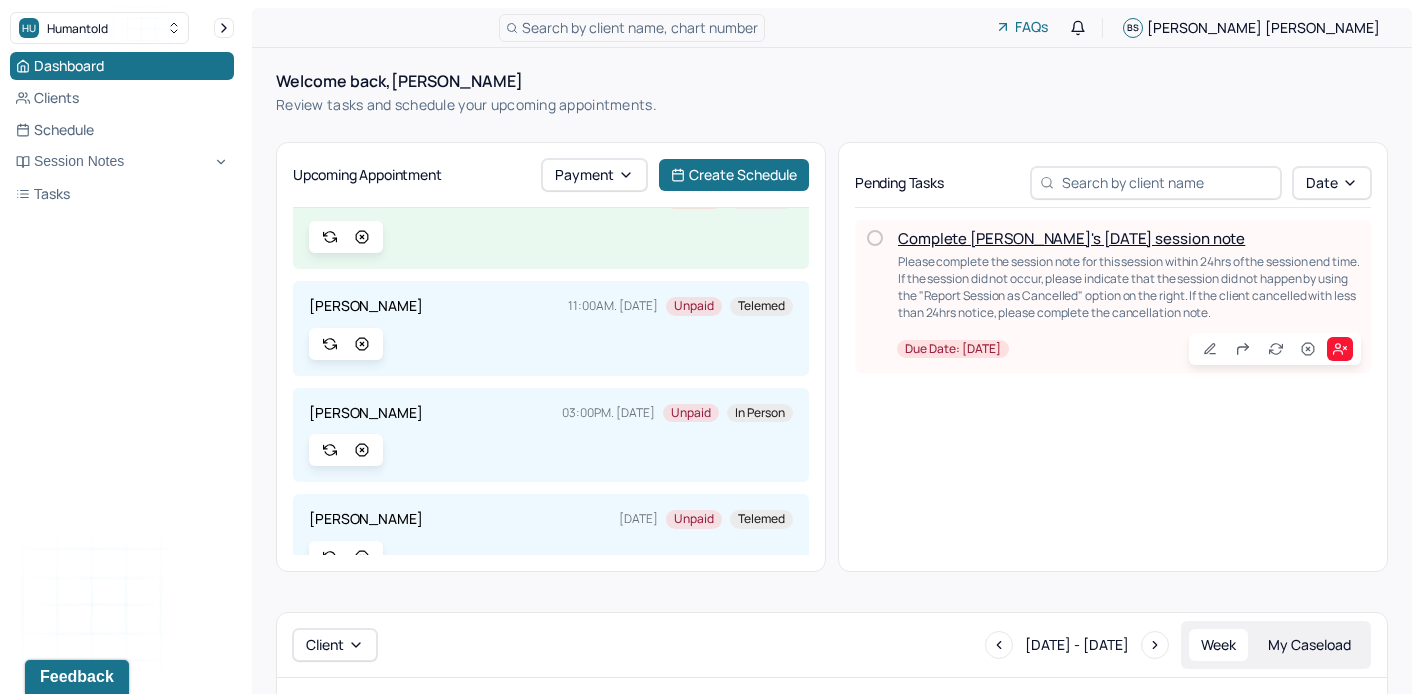 scroll, scrollTop: 621, scrollLeft: 0, axis: vertical 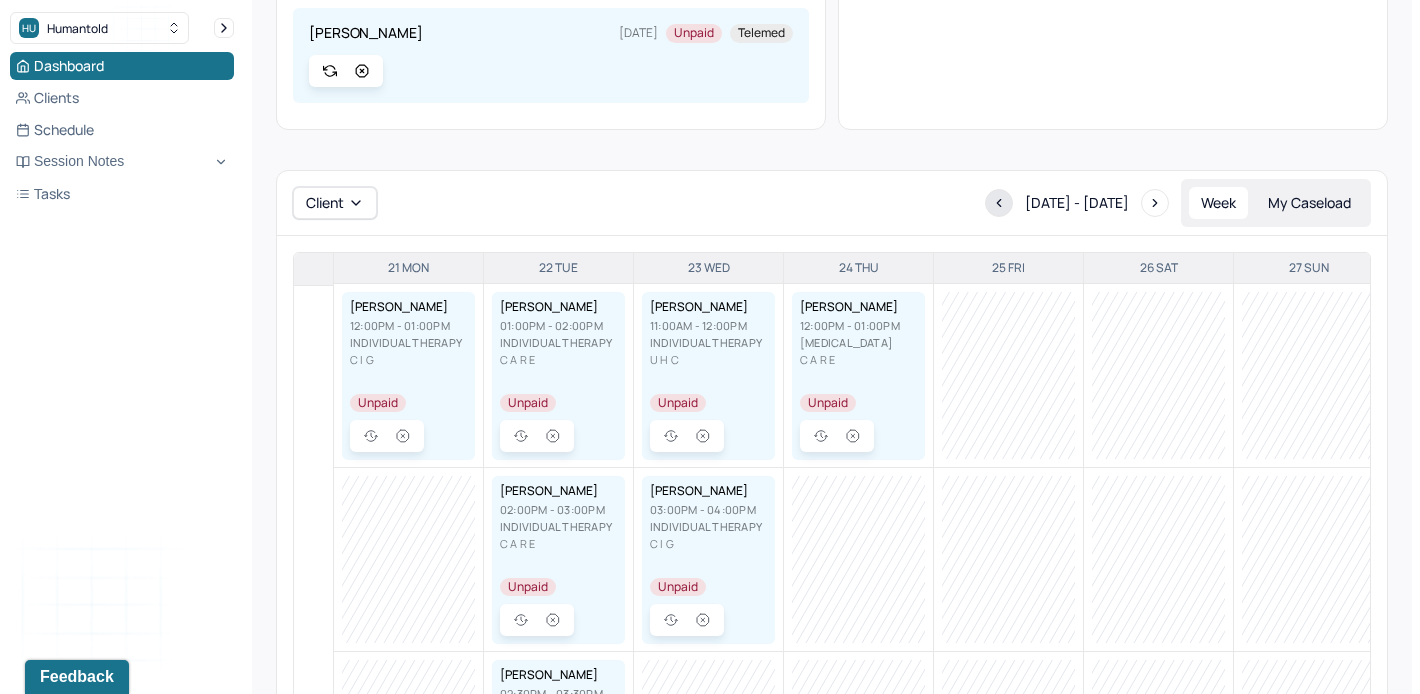 click at bounding box center [999, 203] 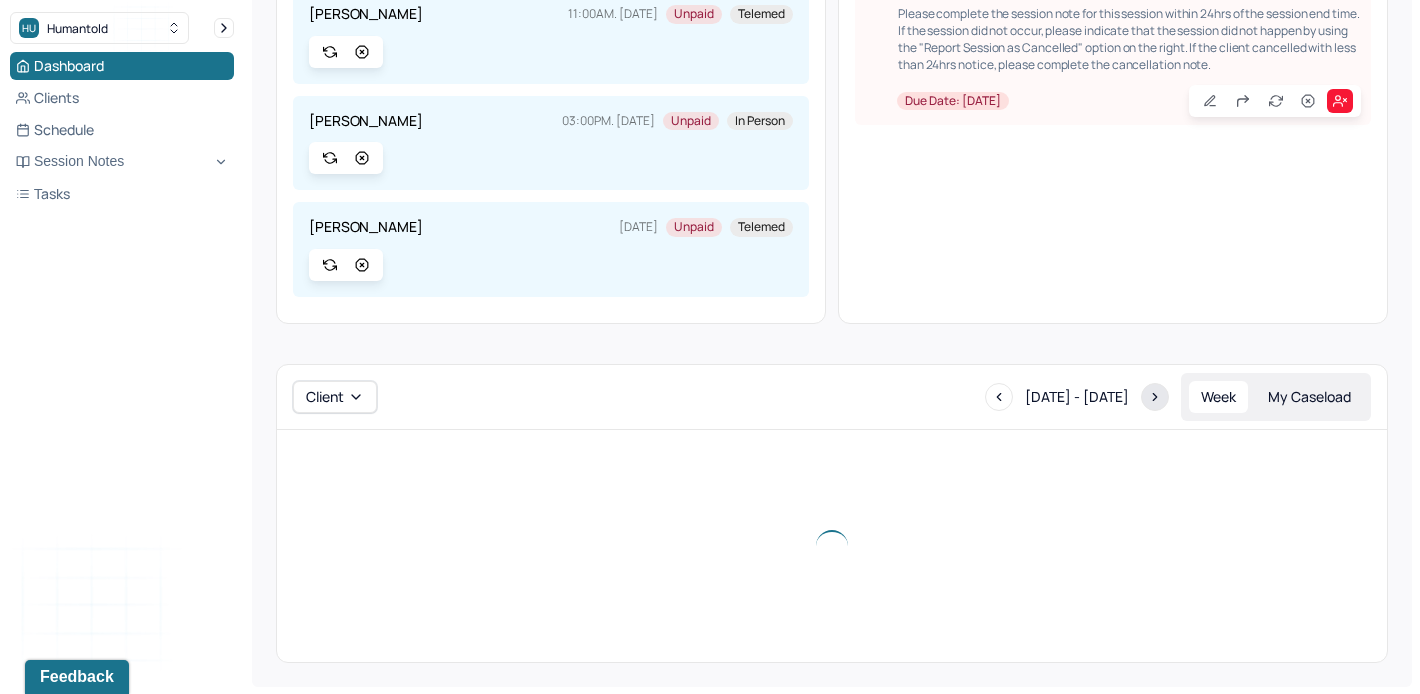 click 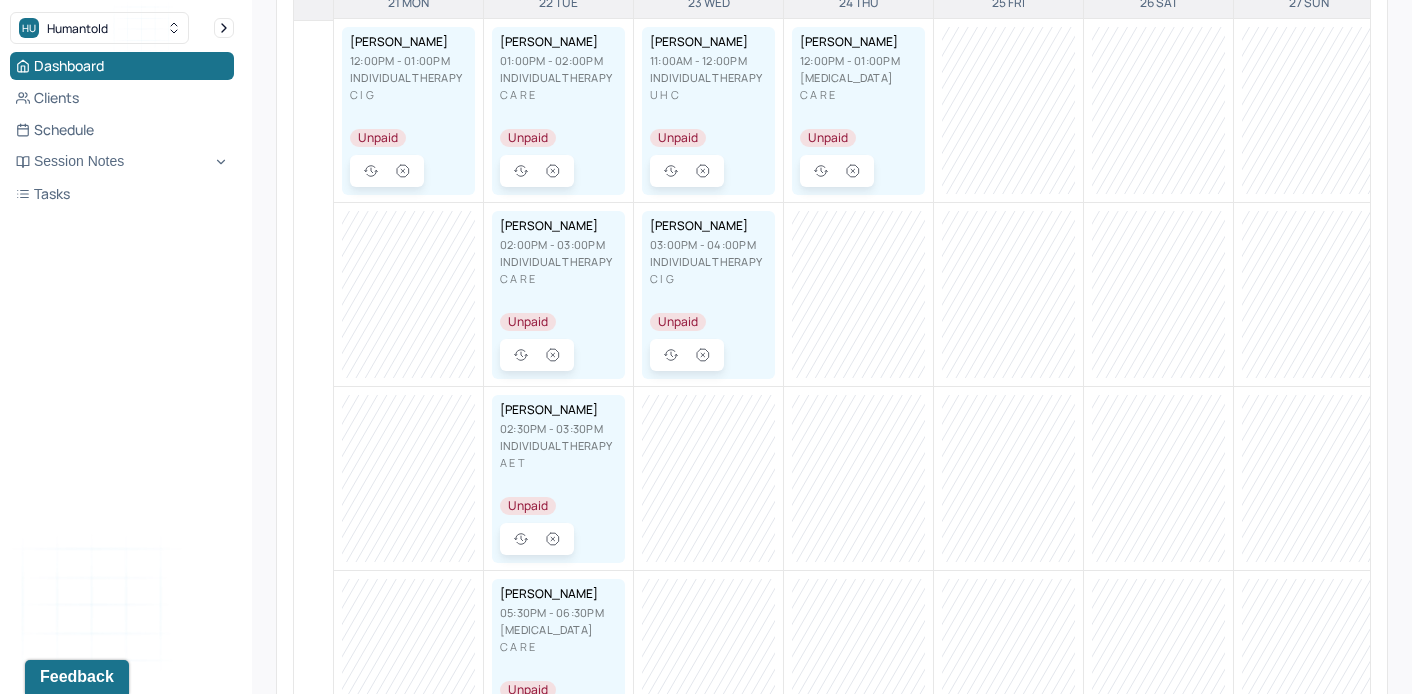 scroll, scrollTop: 0, scrollLeft: 0, axis: both 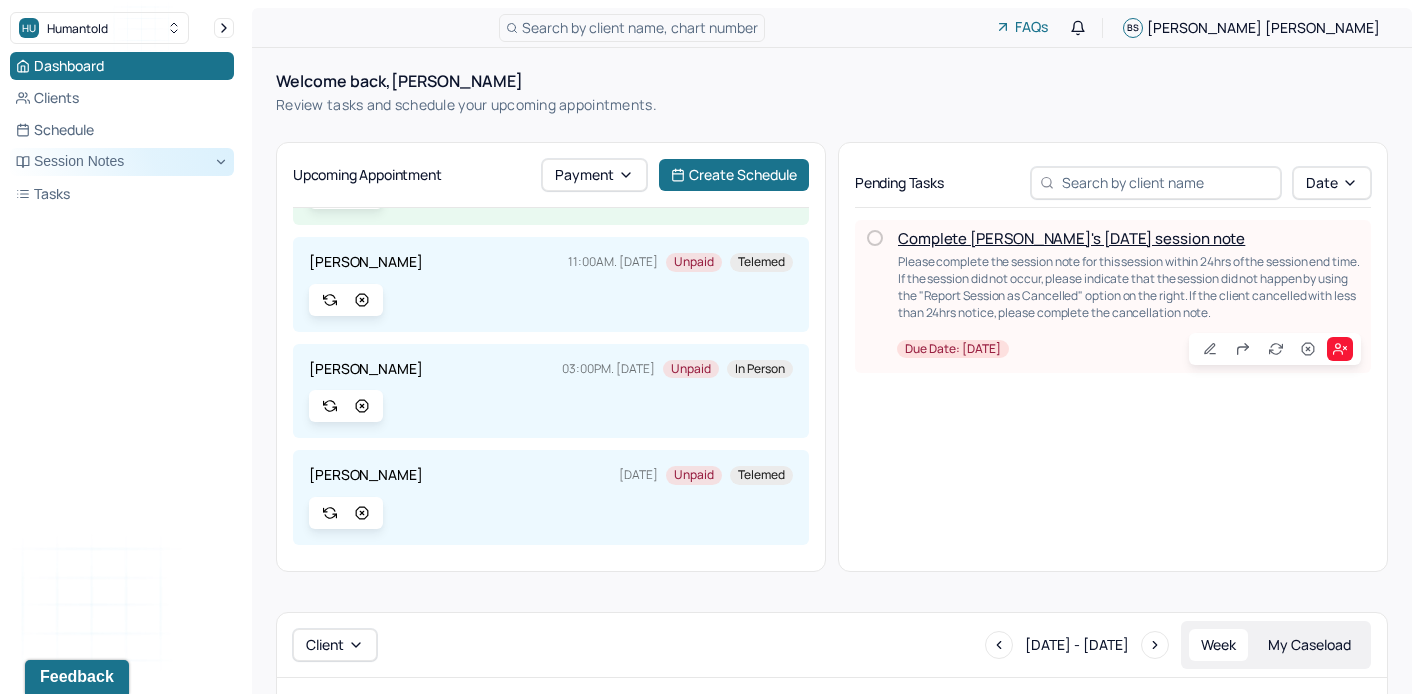 click on "Session Notes" at bounding box center (122, 162) 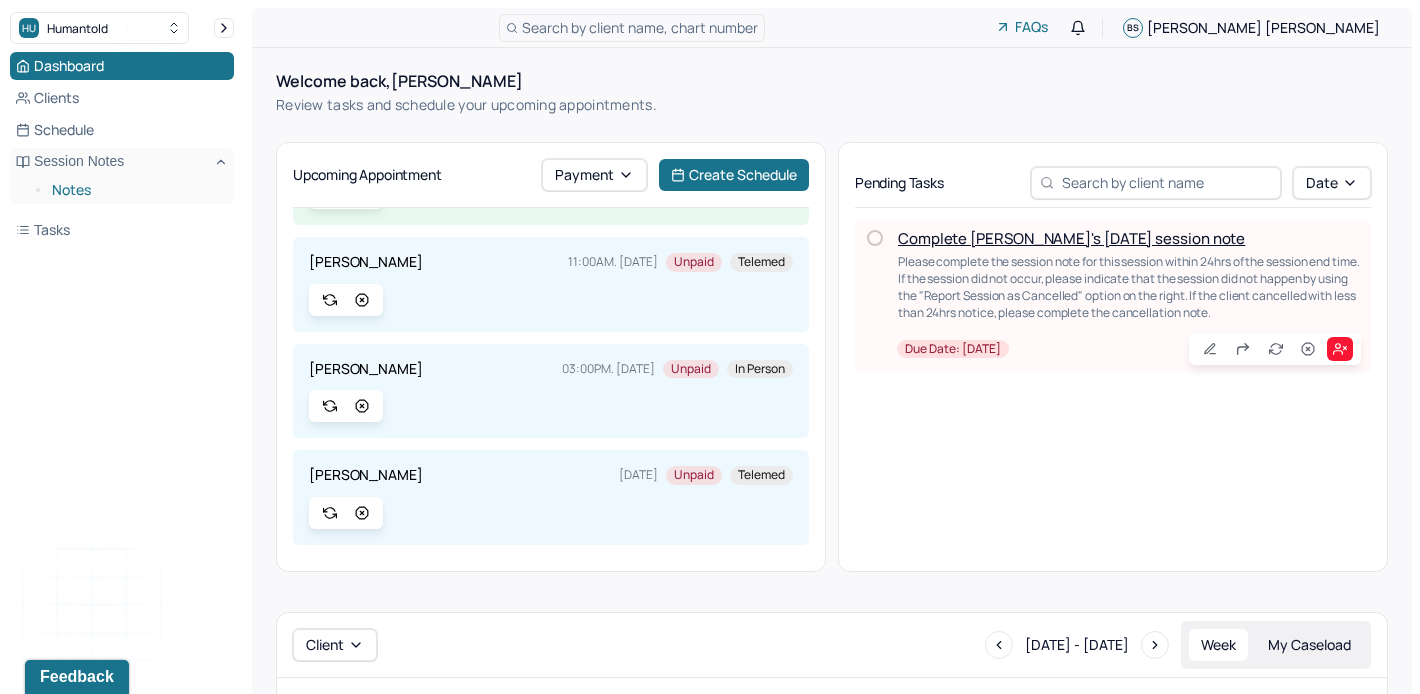 click on "Notes" at bounding box center [135, 190] 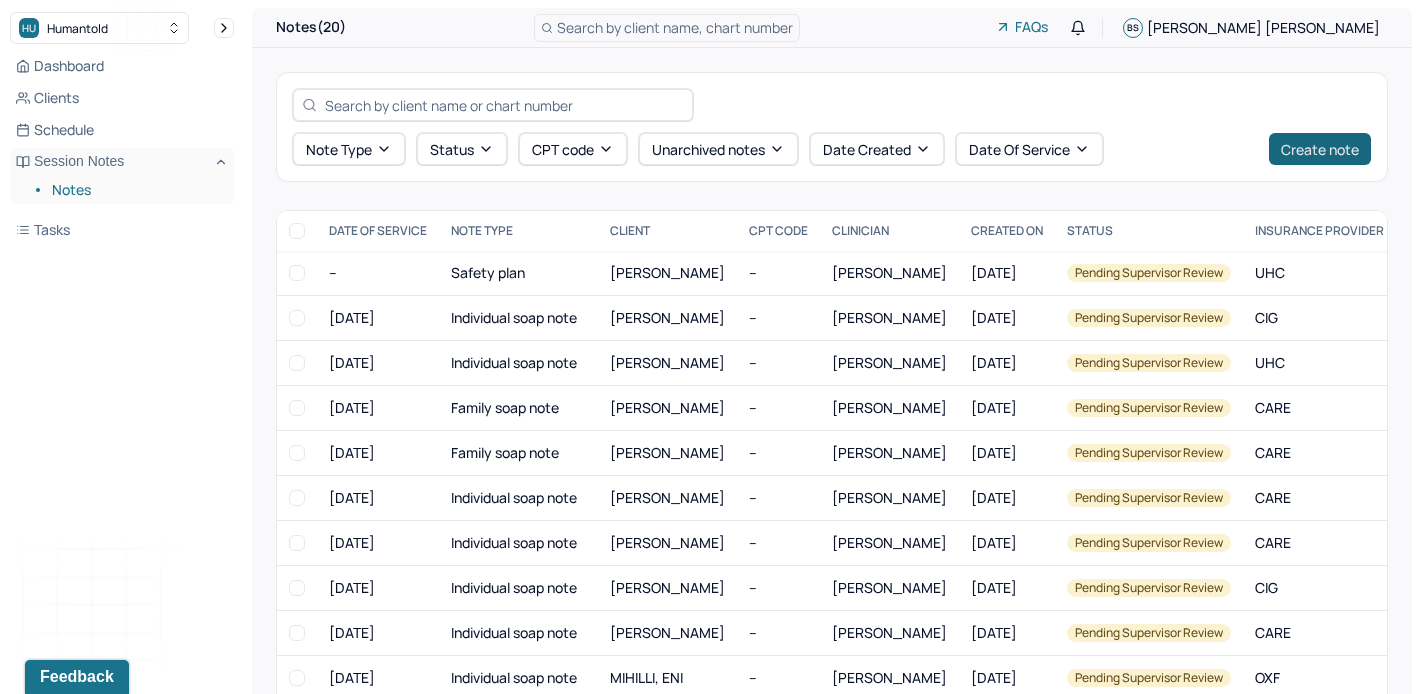 click on "Create note" at bounding box center (1320, 149) 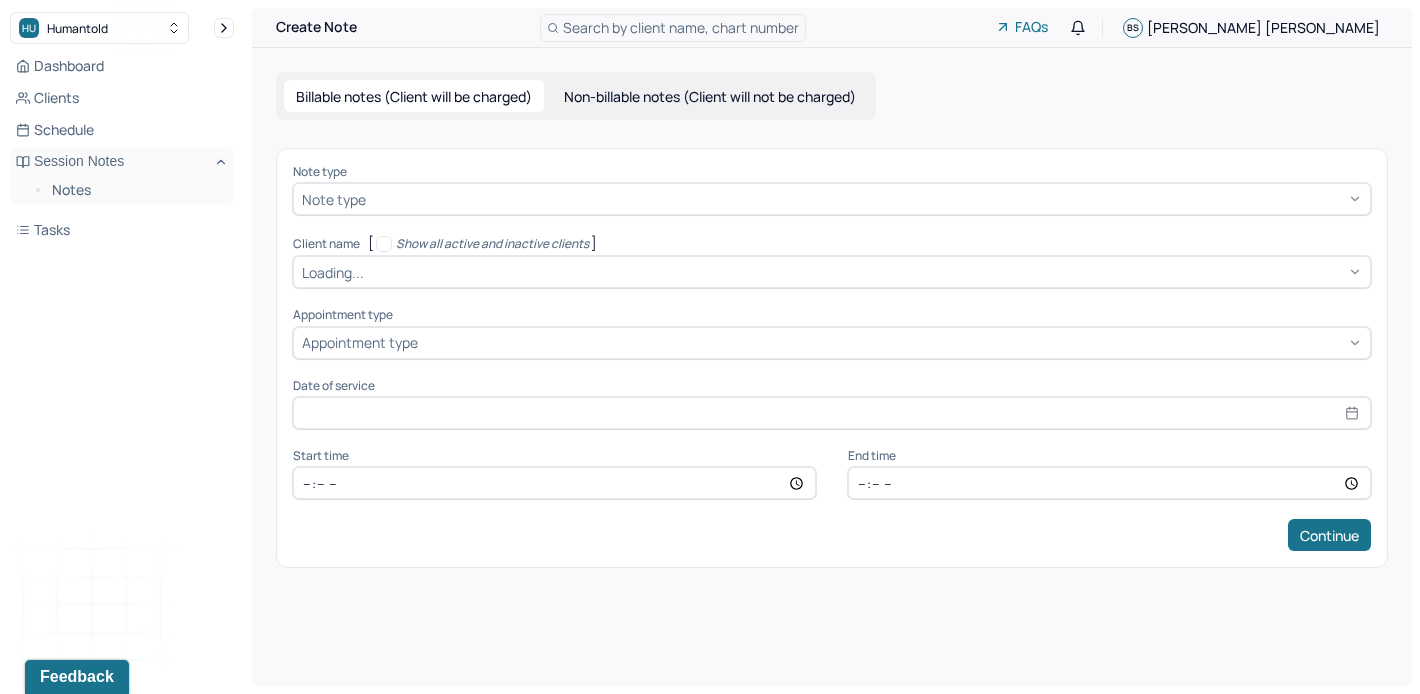click at bounding box center (866, 199) 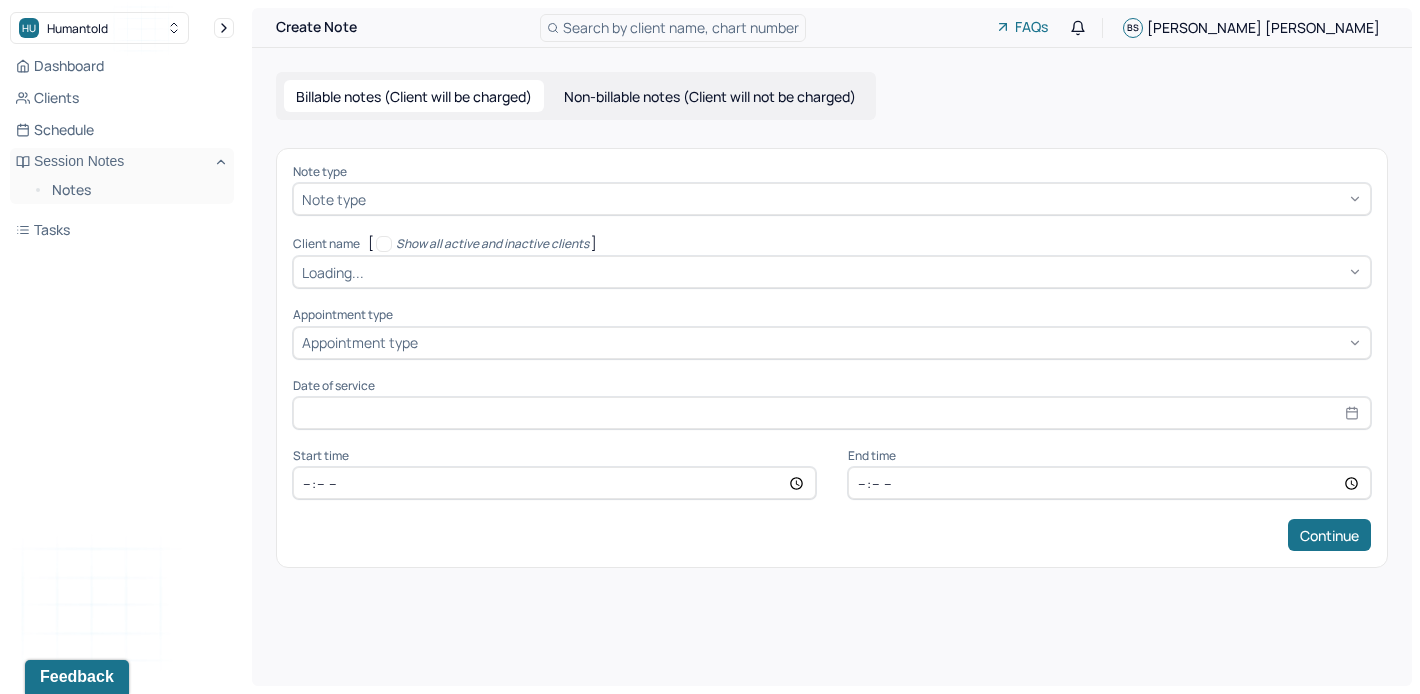 click on "Non-billable notes (Client will not be charged)" at bounding box center [710, 96] 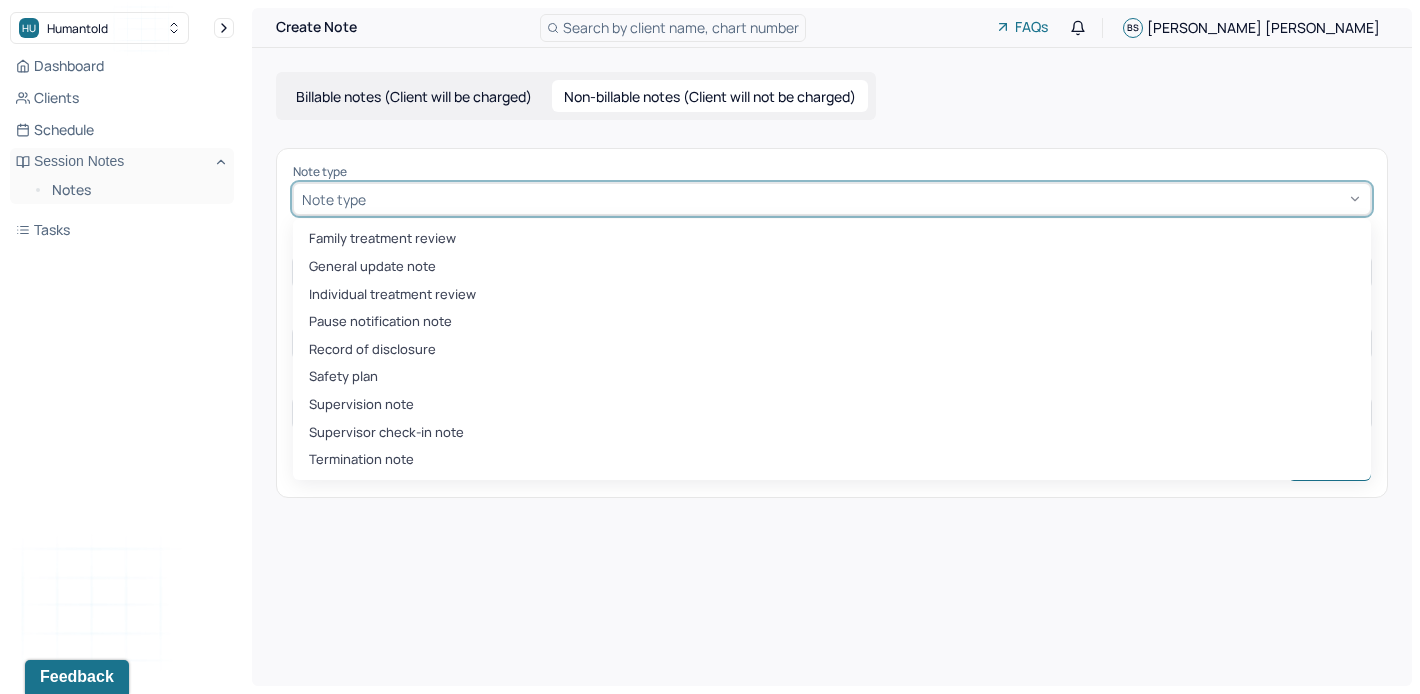 click at bounding box center (866, 199) 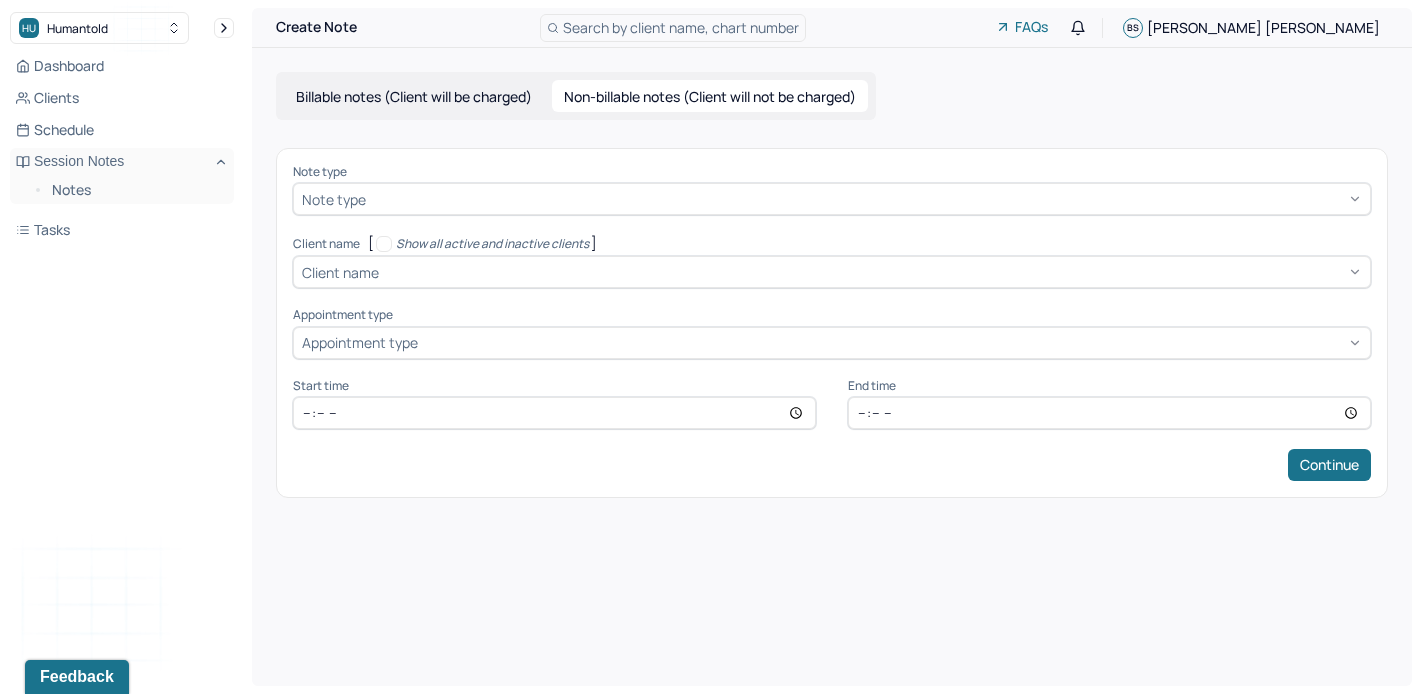 click on "Billable notes (Client will be charged)" at bounding box center [414, 96] 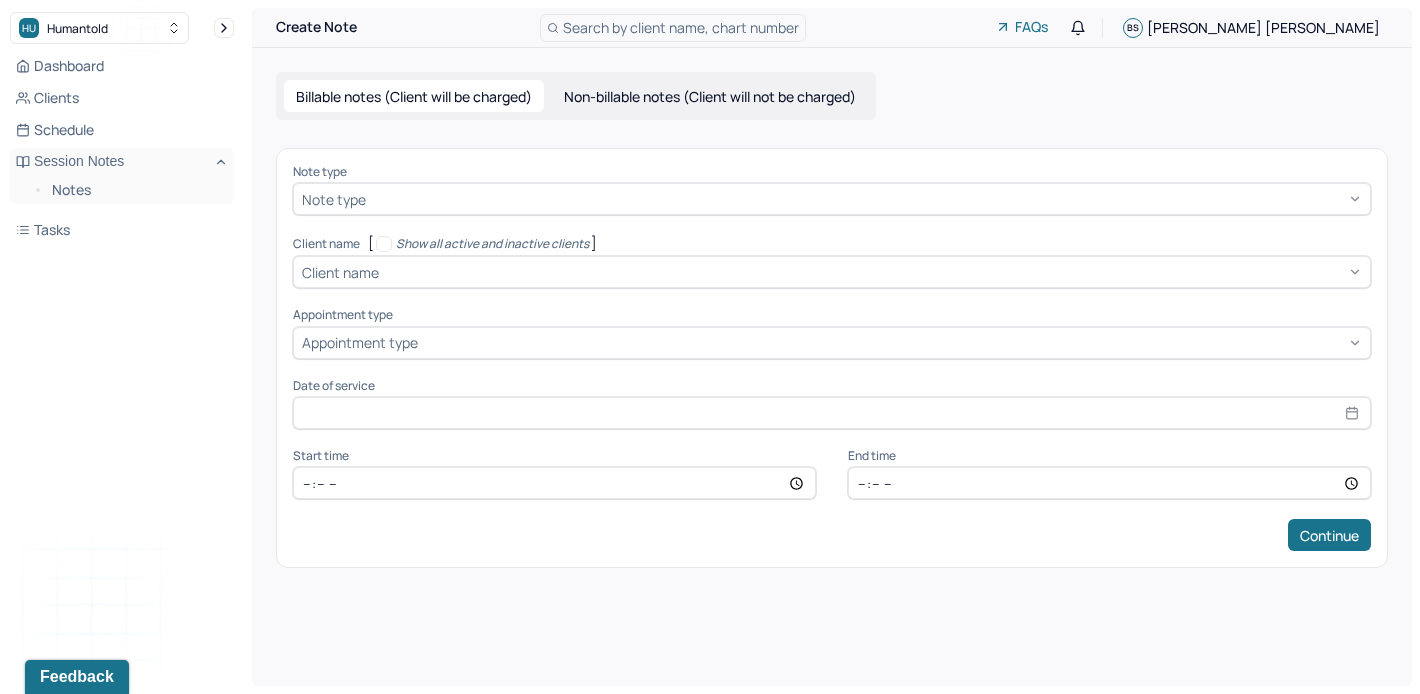 click on "Billable notes (Client will be charged)" at bounding box center (414, 96) 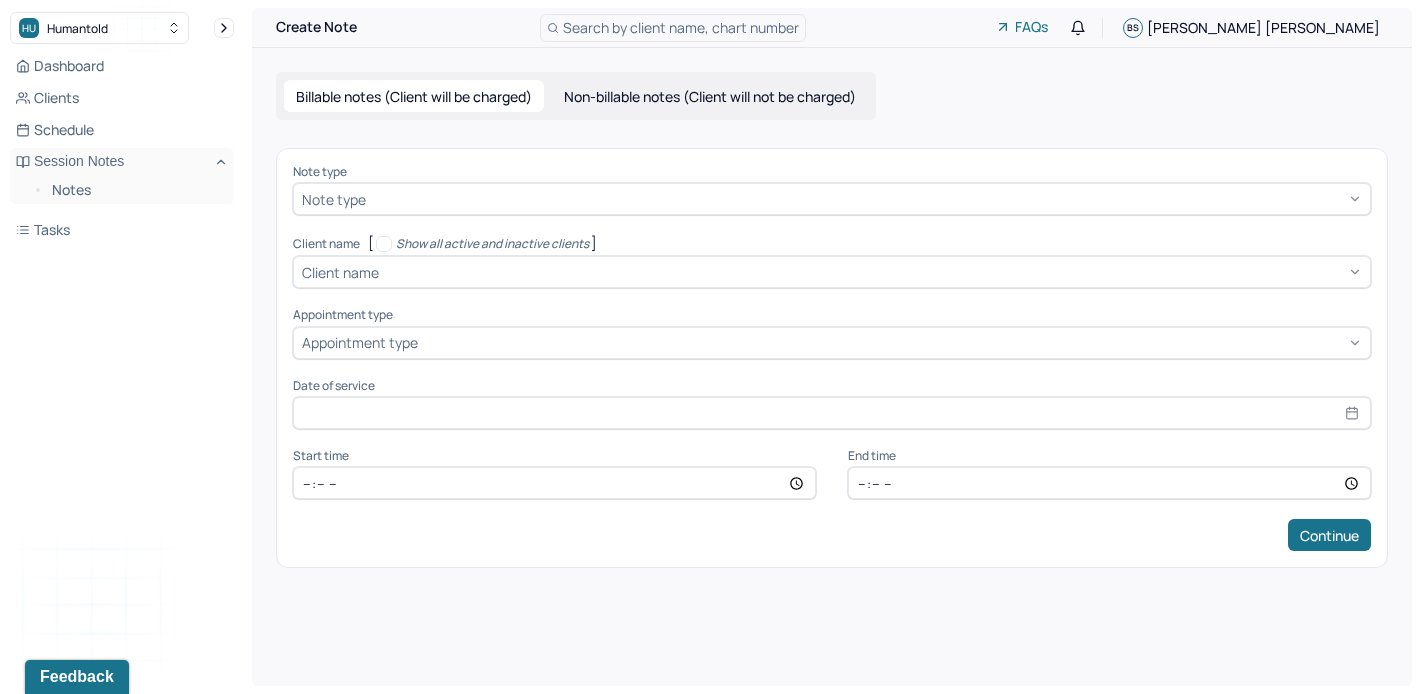 click on "Note type" at bounding box center (832, 199) 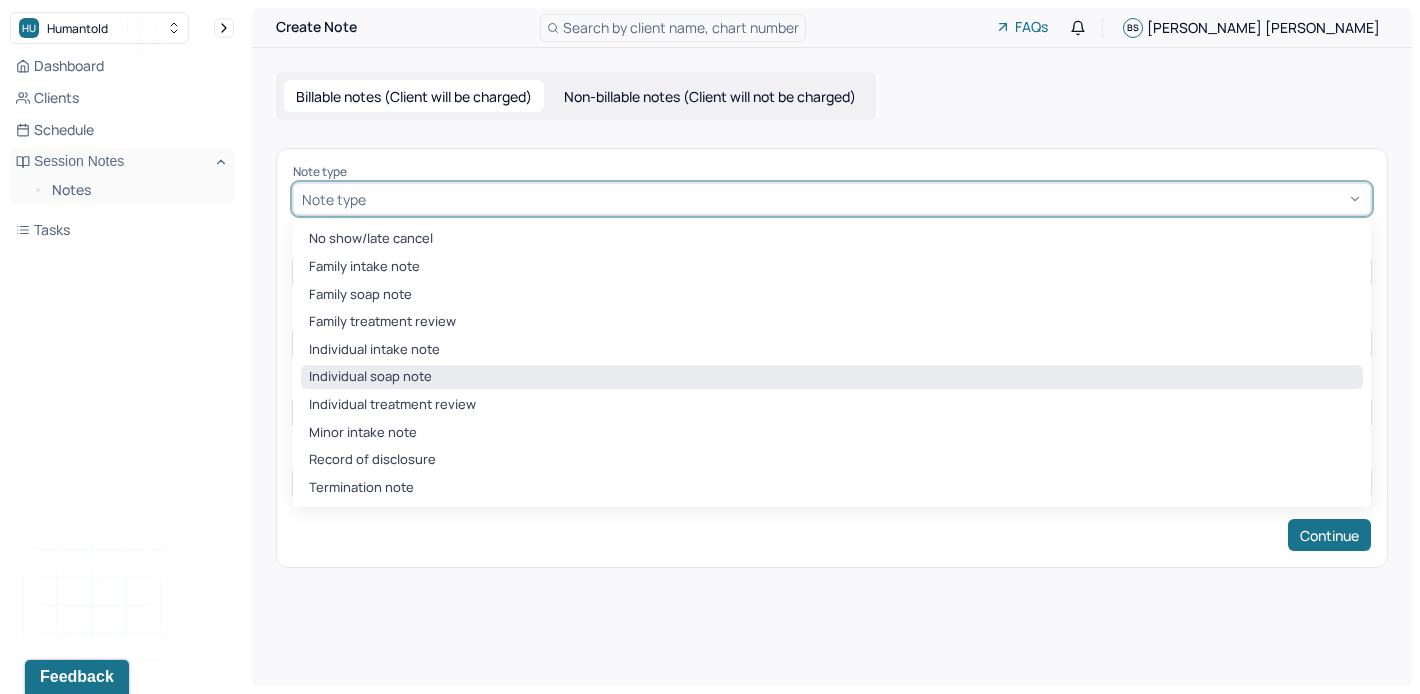 click on "Individual soap note" at bounding box center (832, 377) 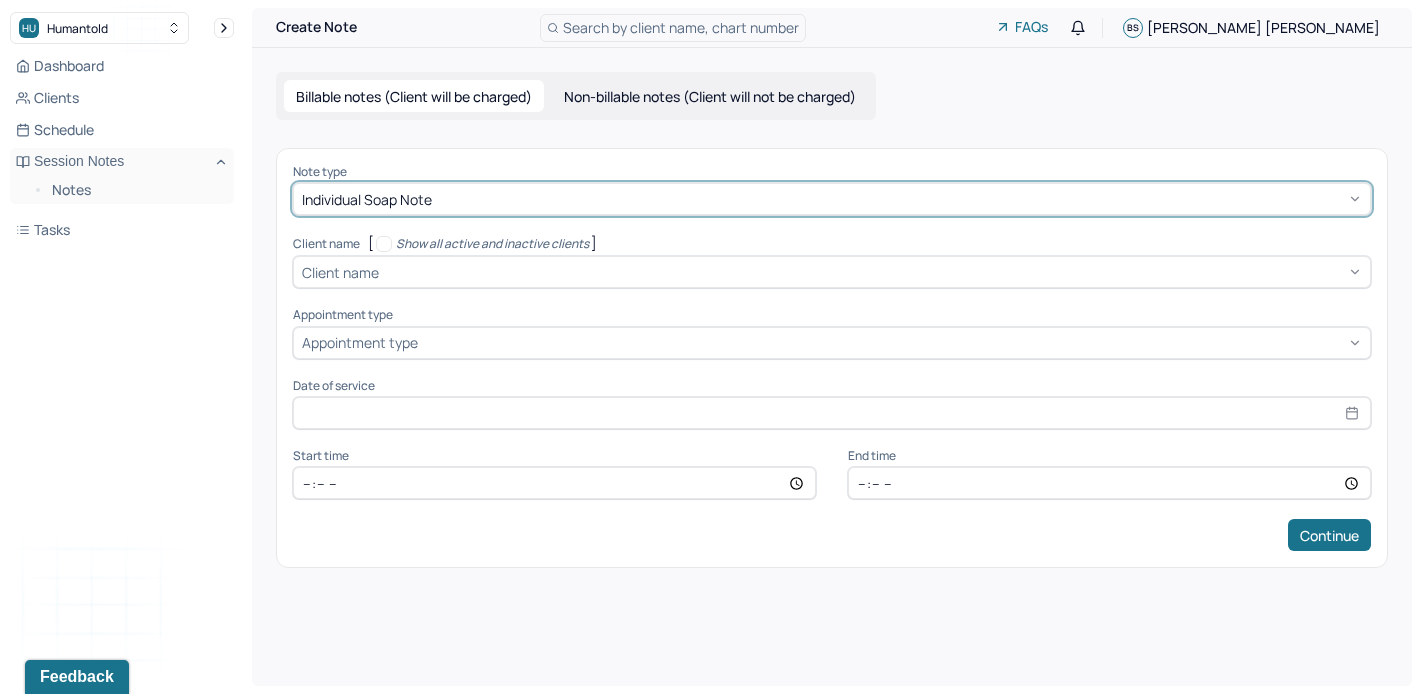 click on "Client name" at bounding box center [340, 272] 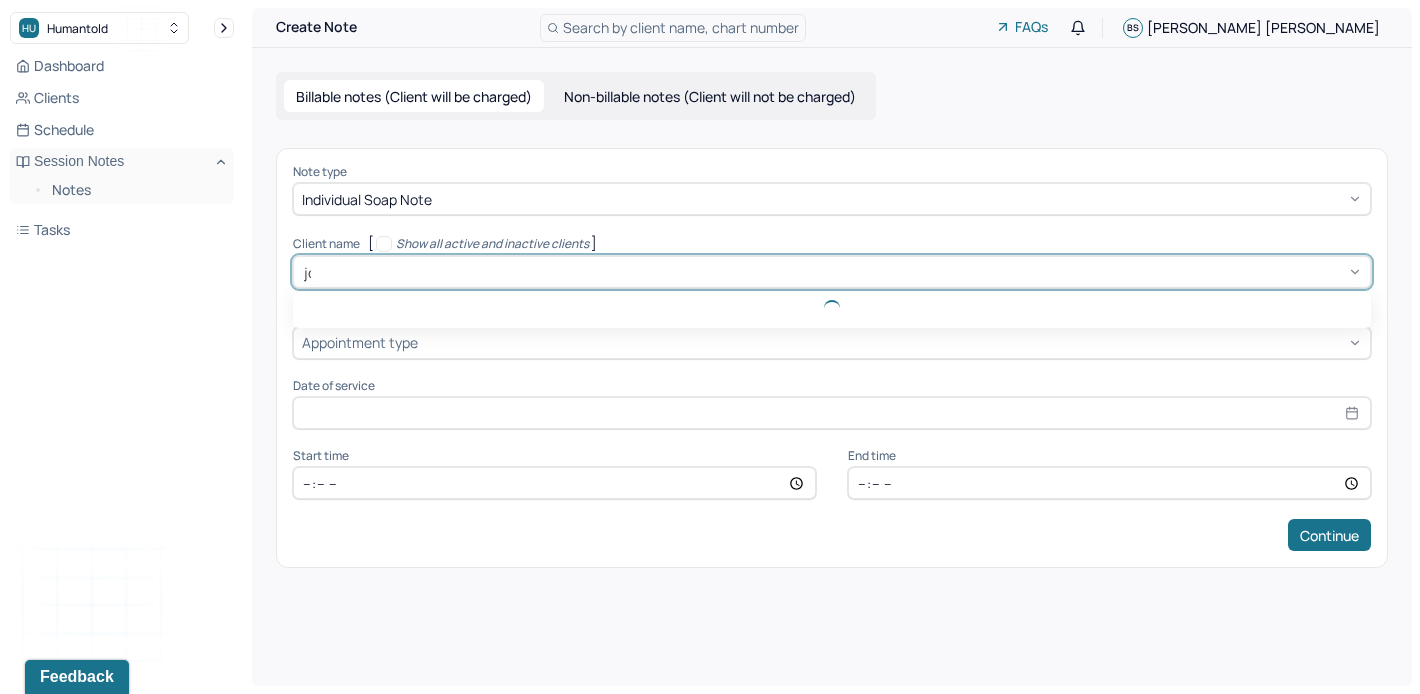 type on "[PERSON_NAME]" 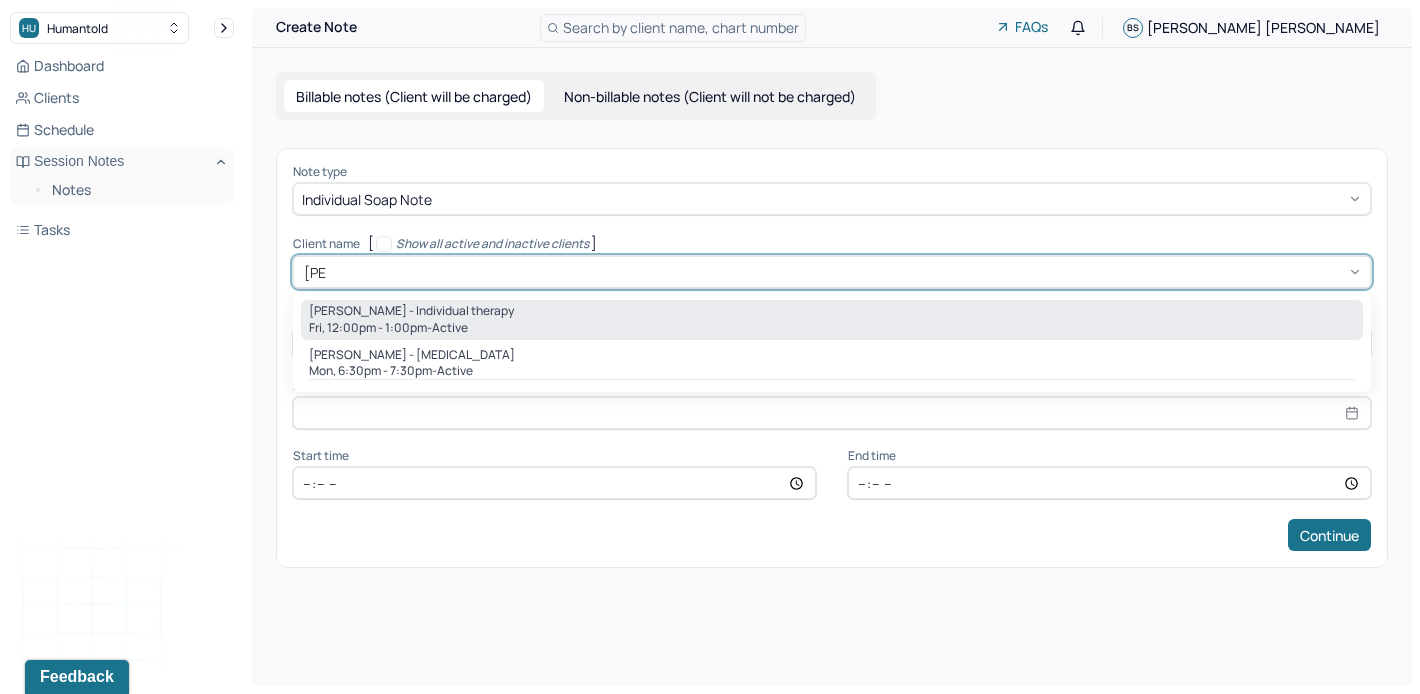 click on "[PERSON_NAME] - Individual therapy" at bounding box center [411, 311] 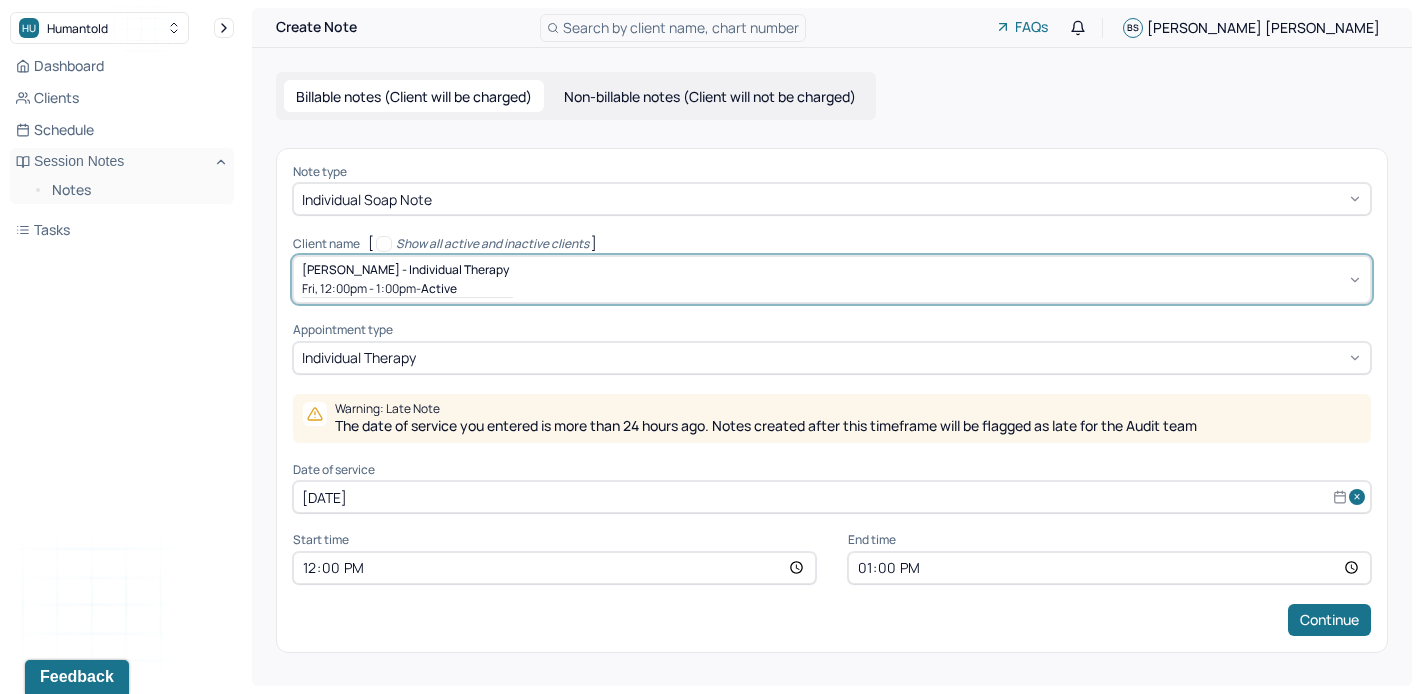 select on "6" 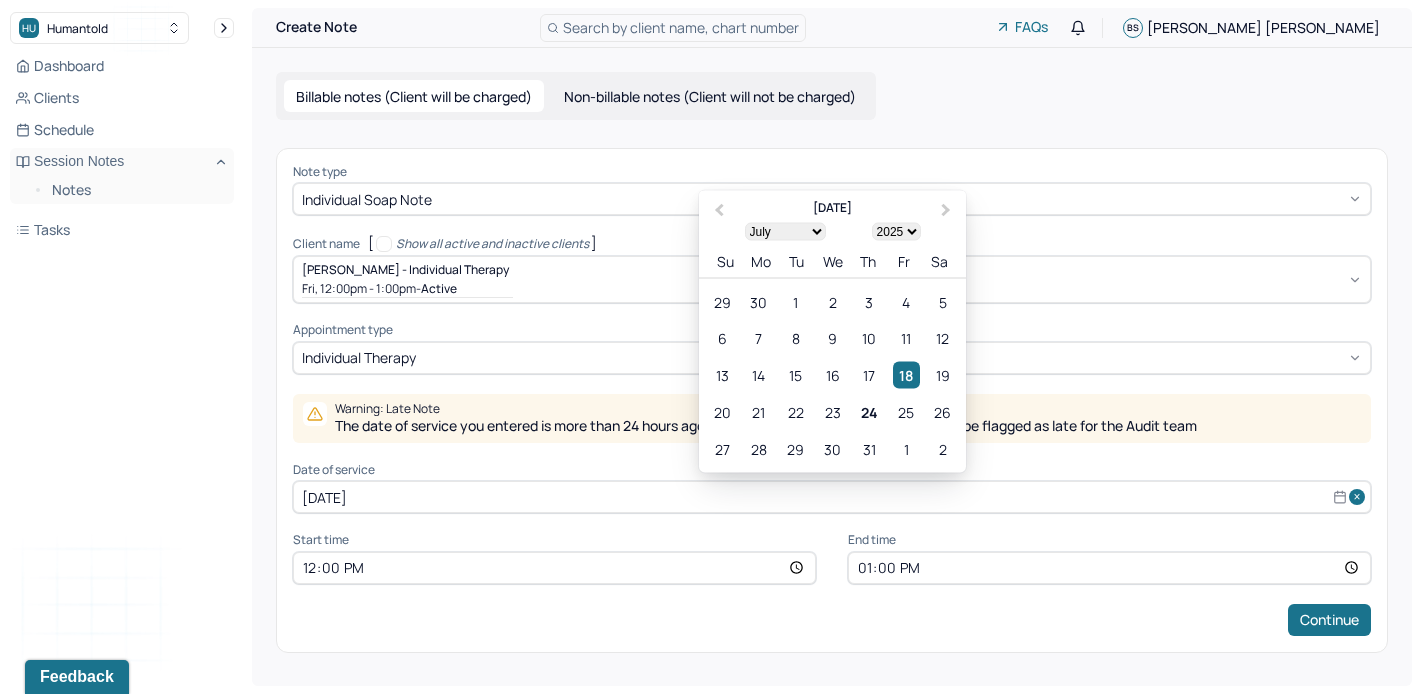 drag, startPoint x: 391, startPoint y: 491, endPoint x: 52, endPoint y: 488, distance: 339.01328 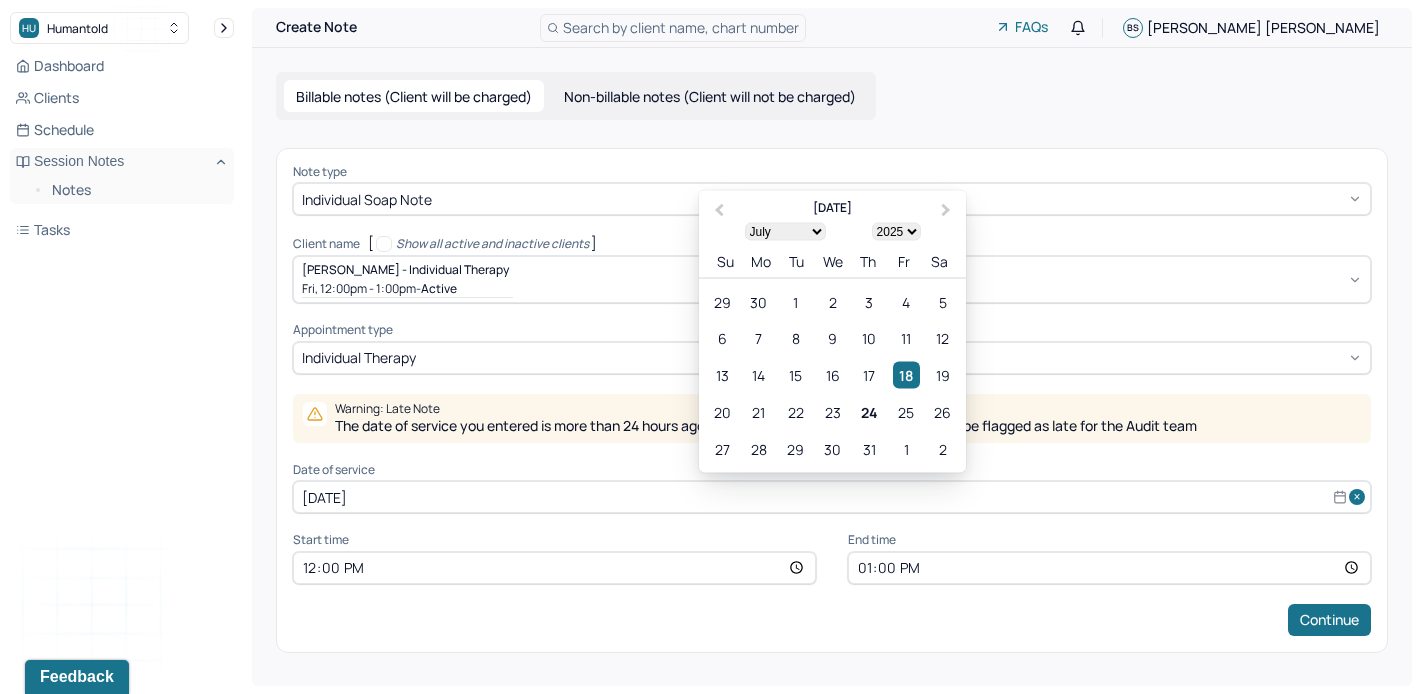 click on "HU Humantold Dashboard Clients Schedule Session Notes Notes Tasks [PERSON_NAME] provider Logout Create Note Search by client name, chart number  FAQs [PERSON_NAME] Billable notes (Client will be charged) Non-billable notes (Client will not be charged) Note type Individual soap note Client name [ Show all active and inactive clients ] [PERSON_NAME] - Individual therapy Fri, 12:00pm - 1:00pm  -  active Supervisee name [PERSON_NAME] Appointment type individual therapy Warning: Late Note The date of service you entered is more than 24 hours ago. Notes created after this timeframe will be flagged as late for the Audit team Date of service [DATE] Previous Month Next Month July [DATE] February March April May June July August September October November [DATE] 1901 1902 1903 1904 1905 1906 1907 1908 1909 1910 1911 1912 1913 1914 1915 1916 1917 1918 1919 1920 1921 1922 1923 1924 1925 1926 1927 1928 1929 1930 1931 1932 1933 1934 1935 1936 1937 1938 1939 1940 1941 1942 1943 1944 1945" at bounding box center [710, 347] 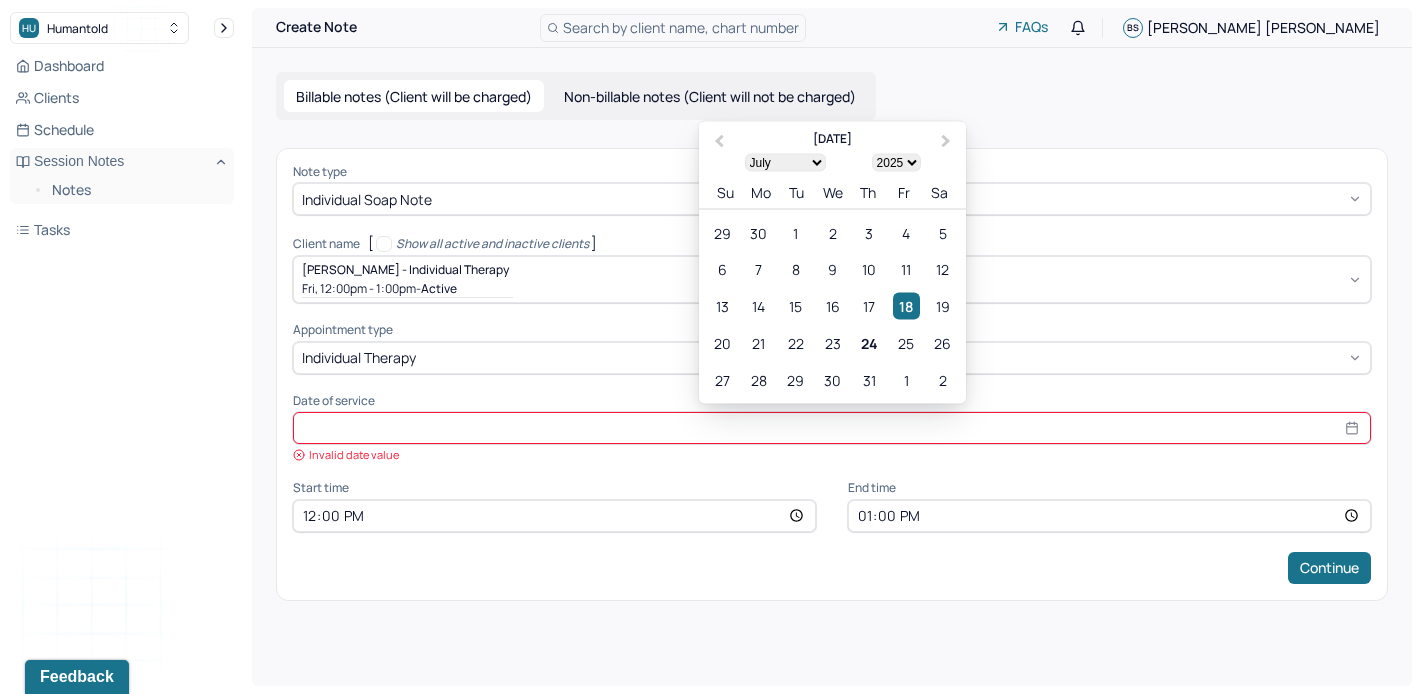 type 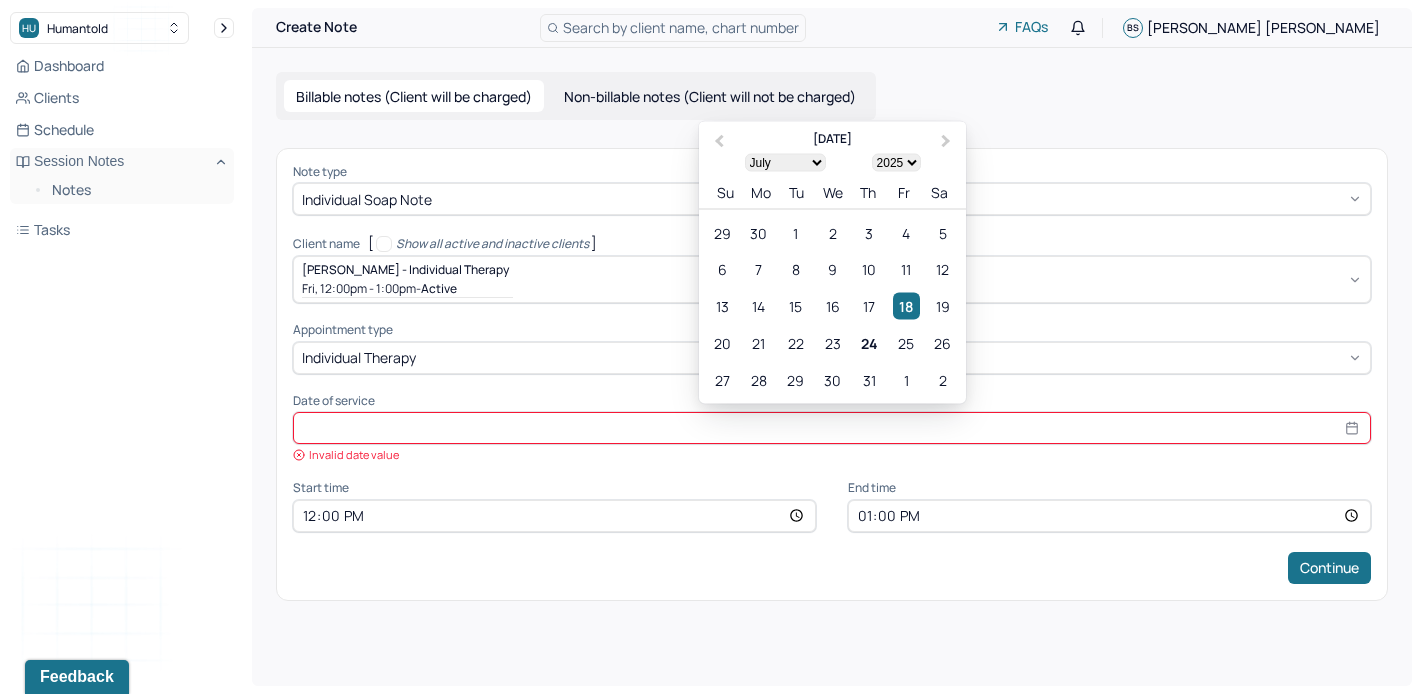 click on "Continue" at bounding box center (832, 568) 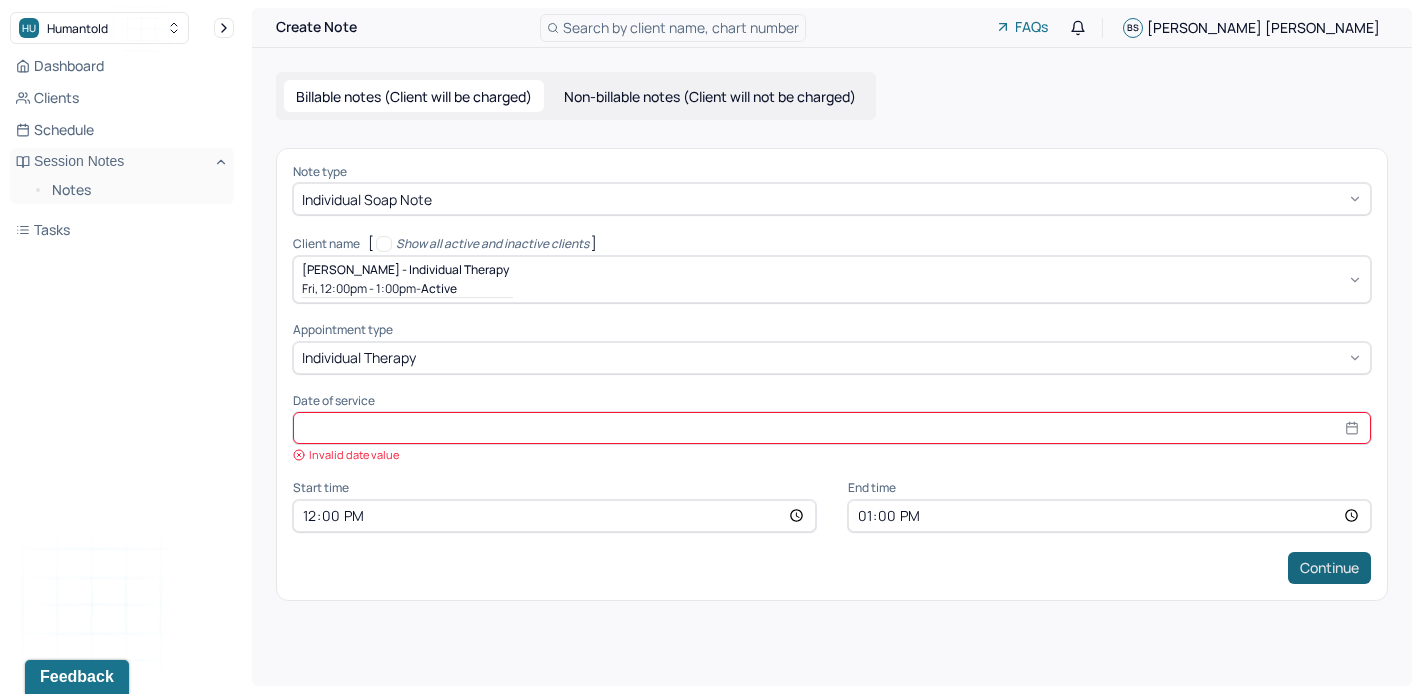 click on "Continue" at bounding box center [1329, 568] 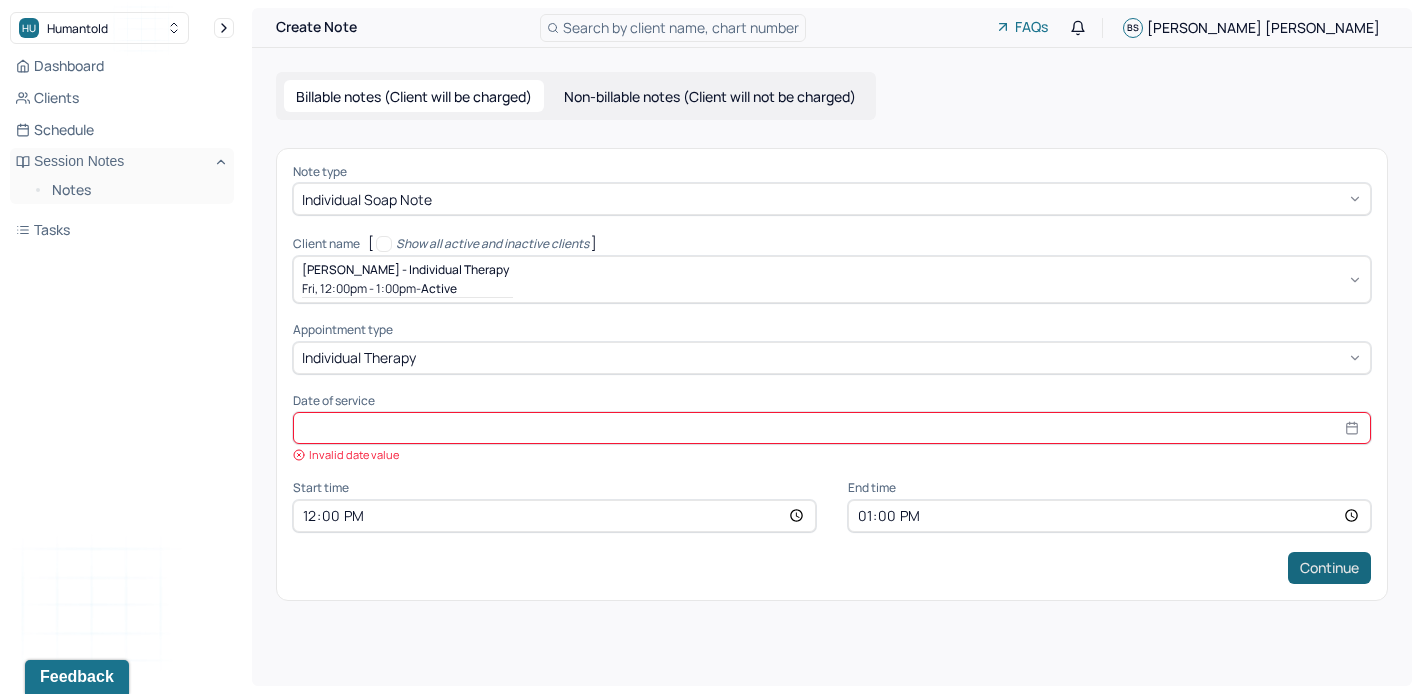 click on "Continue" at bounding box center (1329, 568) 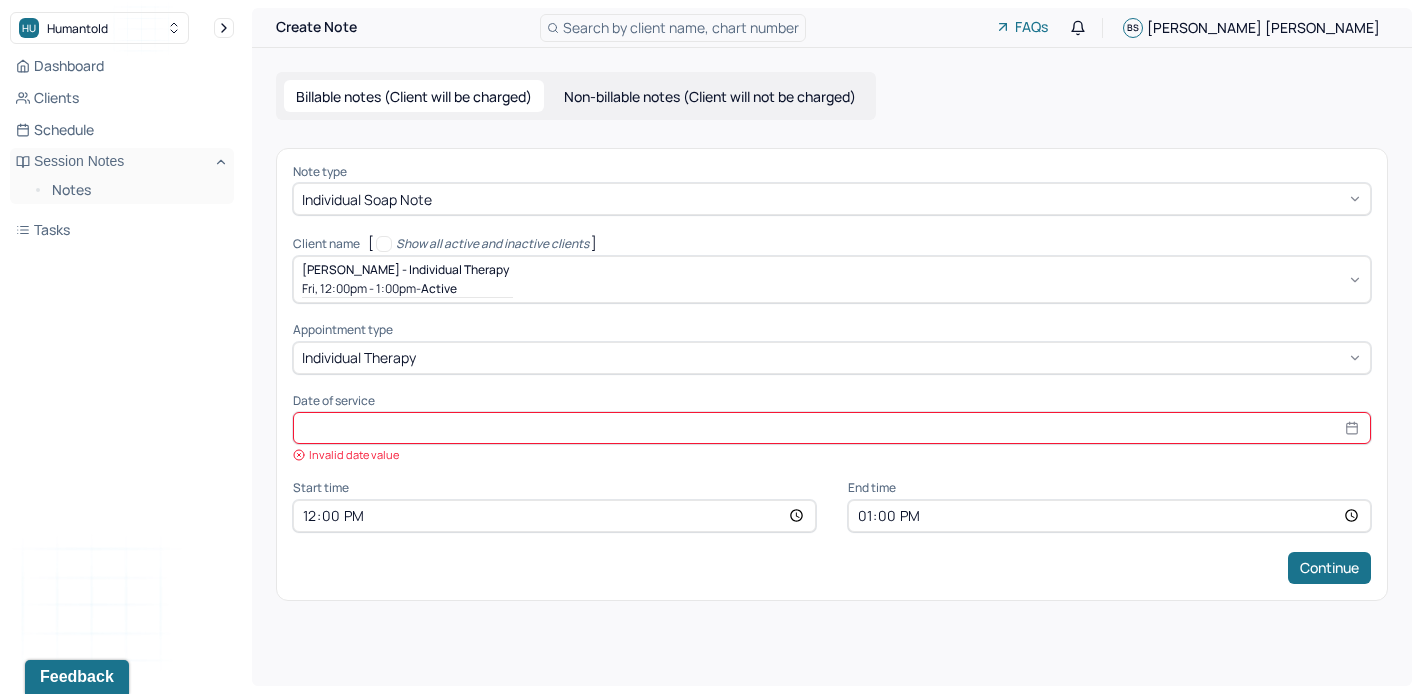 click on "Non-billable notes (Client will not be charged)" at bounding box center (710, 96) 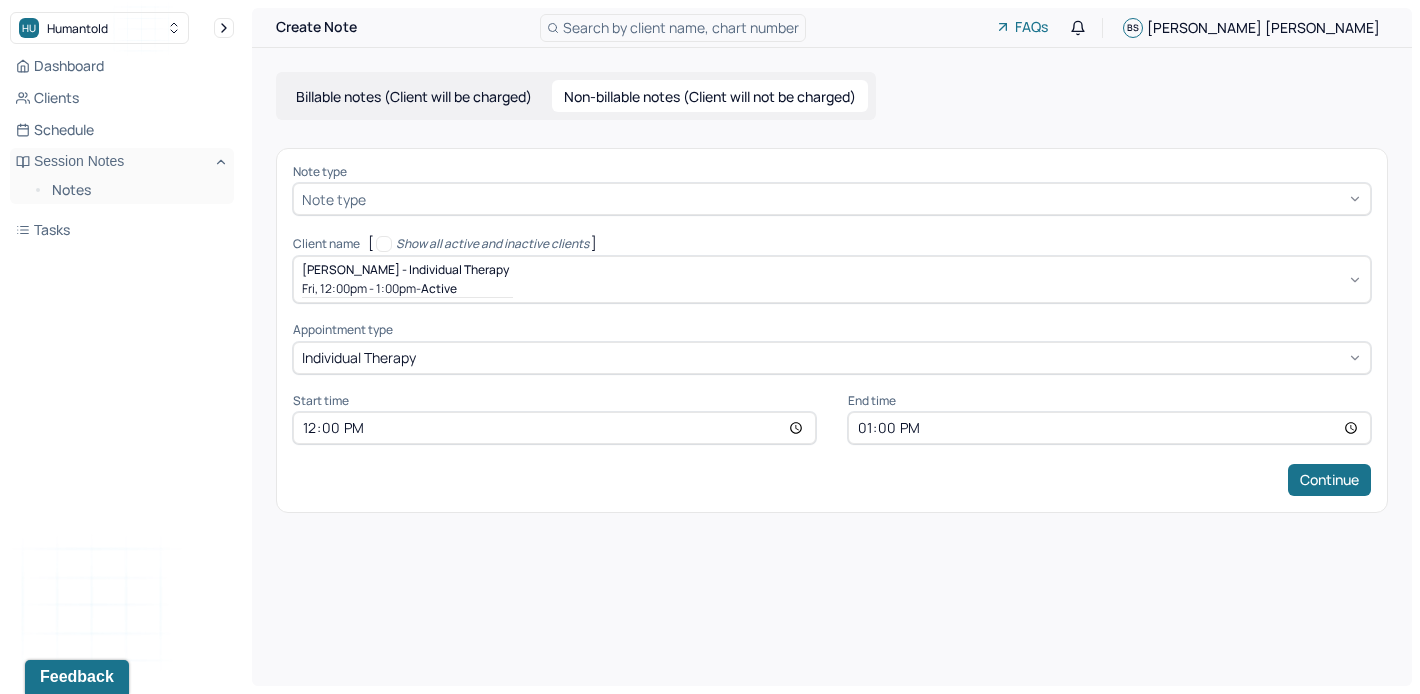 click at bounding box center [866, 199] 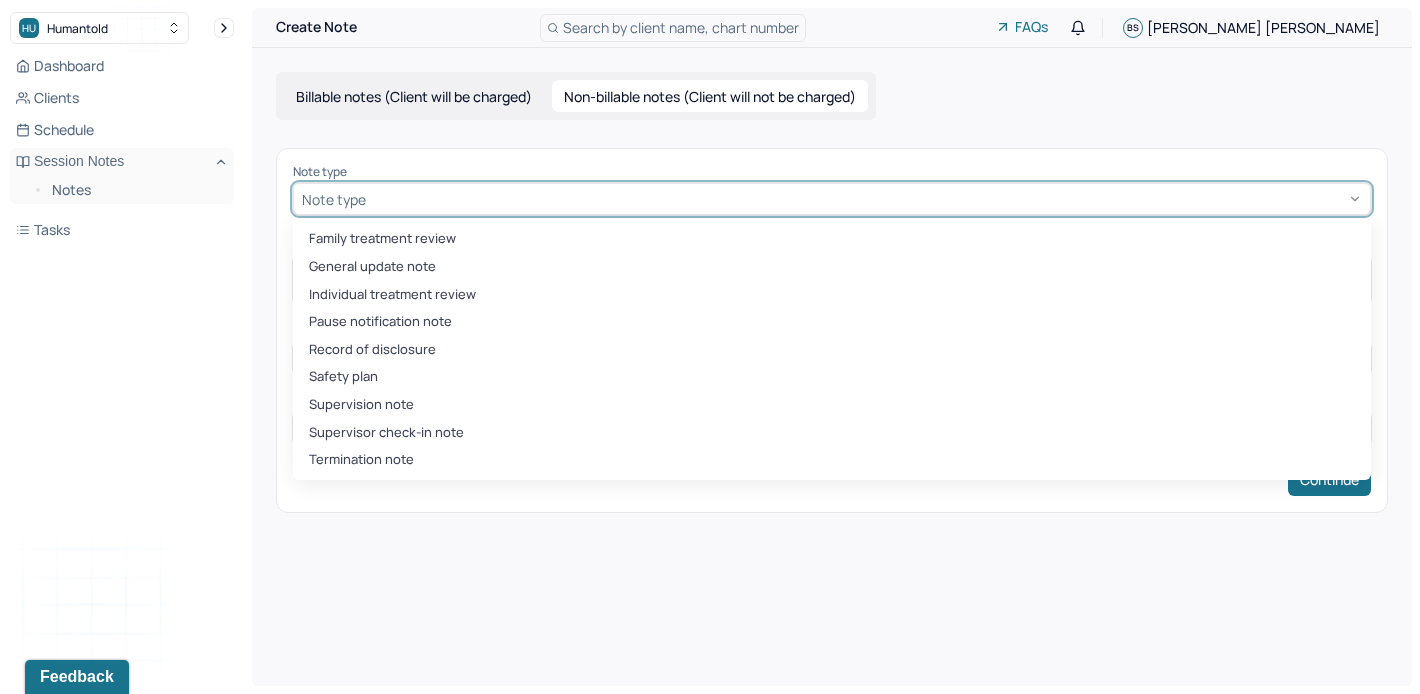 click on "Billable notes (Client will be charged) Non-billable notes (Client will not be charged)" at bounding box center [576, 96] 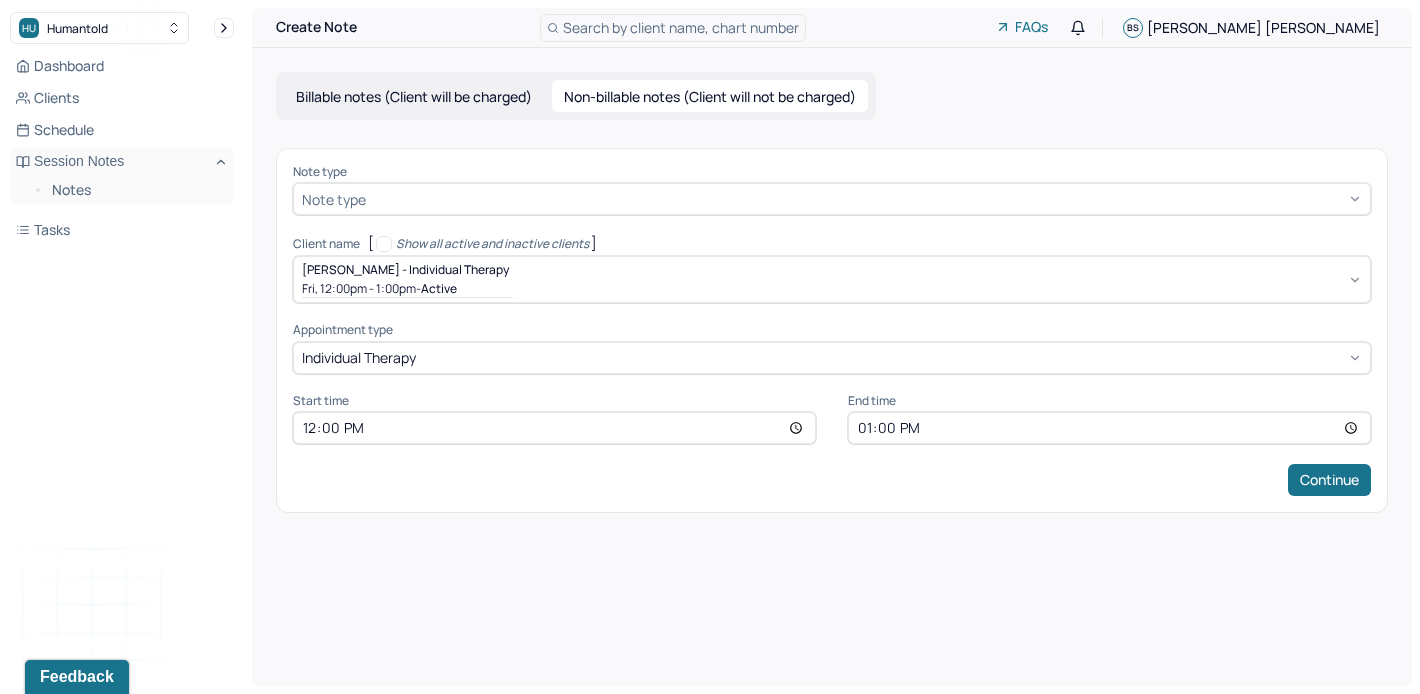 click on "Billable notes (Client will be charged) Non-billable notes (Client will not be charged)" at bounding box center [576, 96] 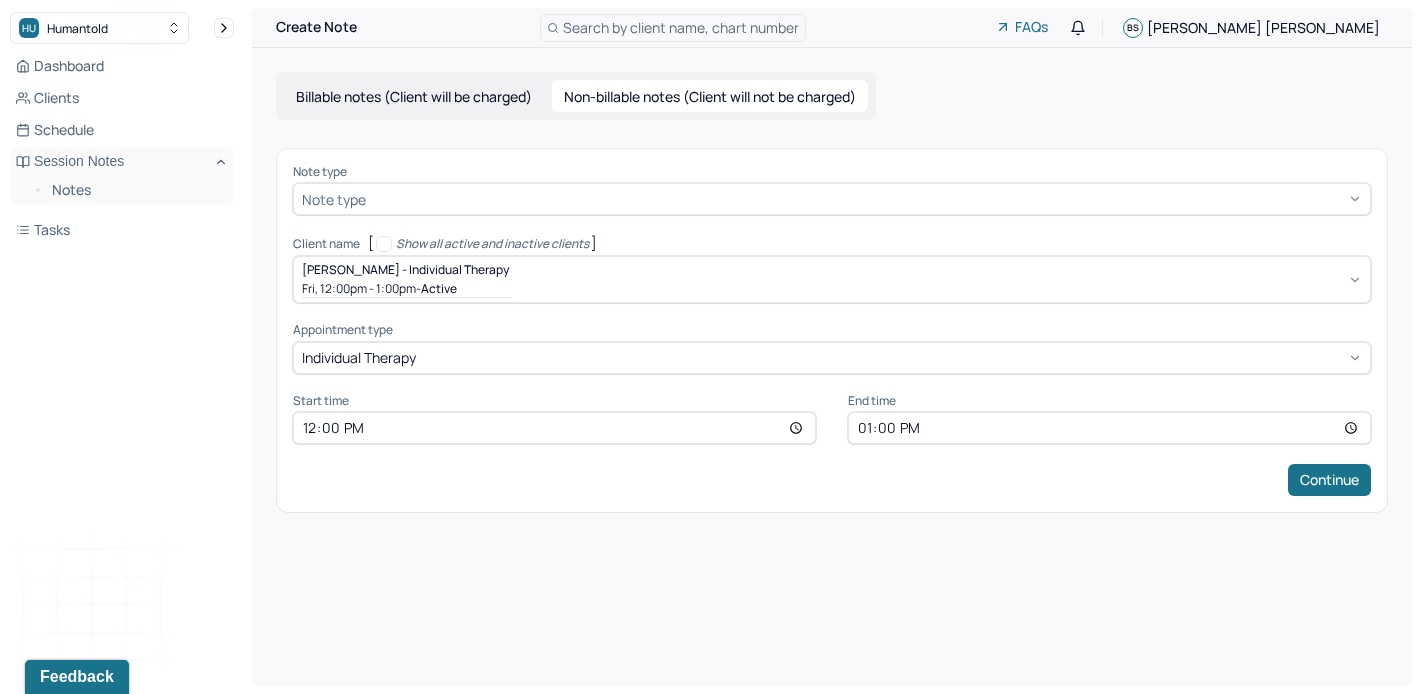 click on "Billable notes (Client will be charged)" at bounding box center (414, 96) 